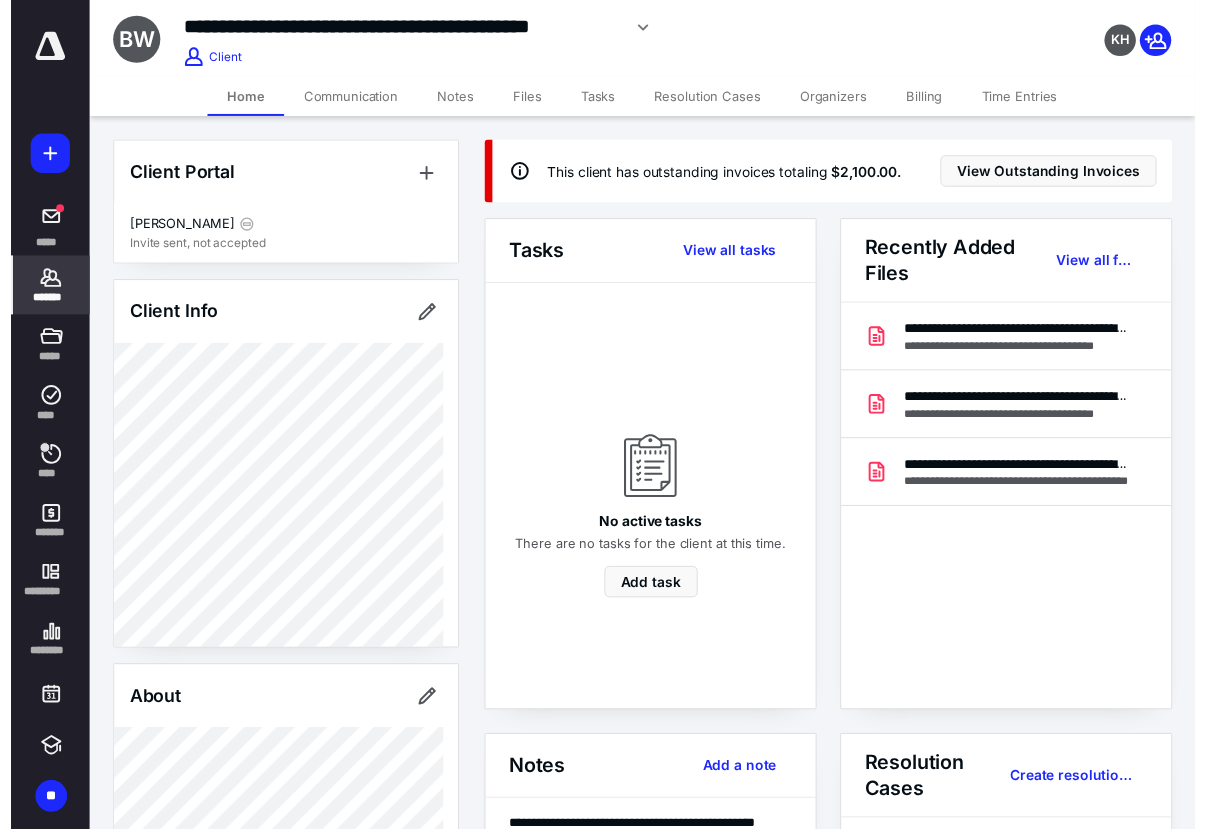 scroll, scrollTop: 0, scrollLeft: 0, axis: both 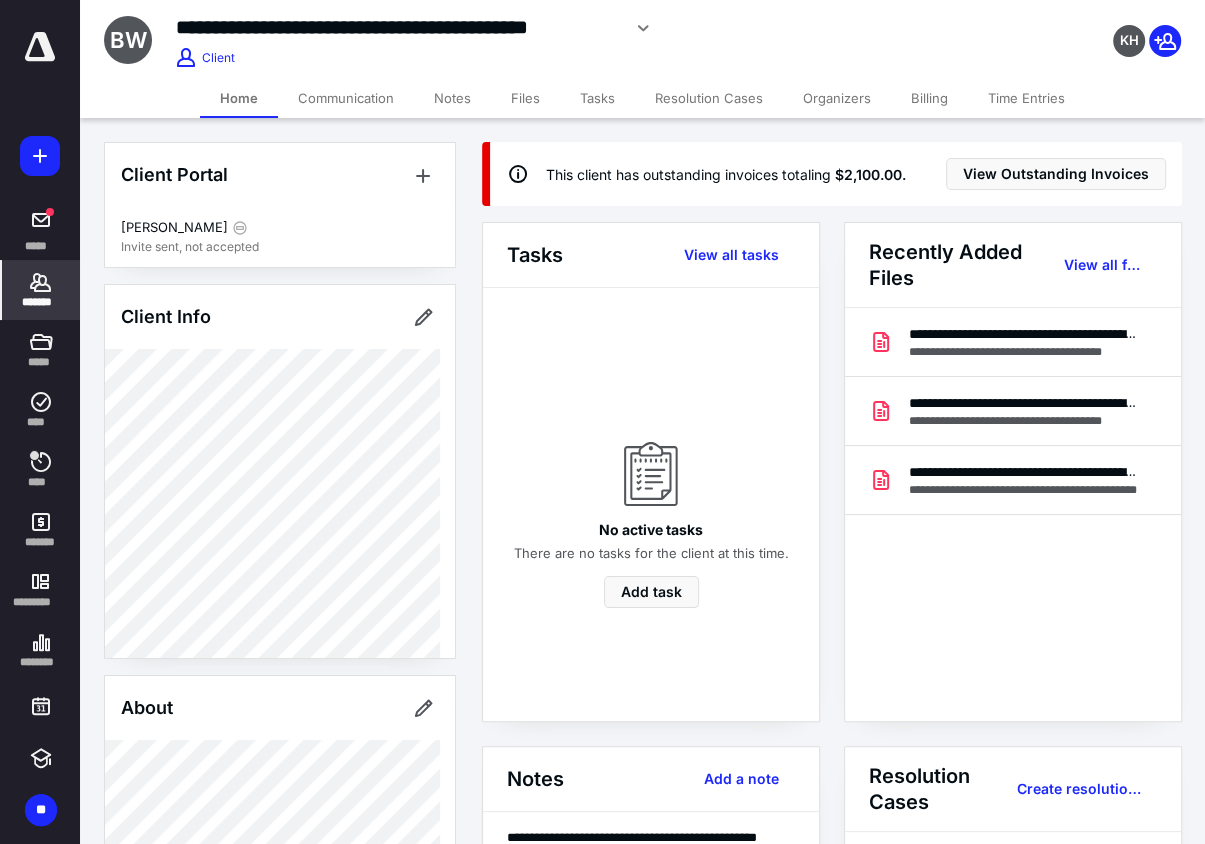 click 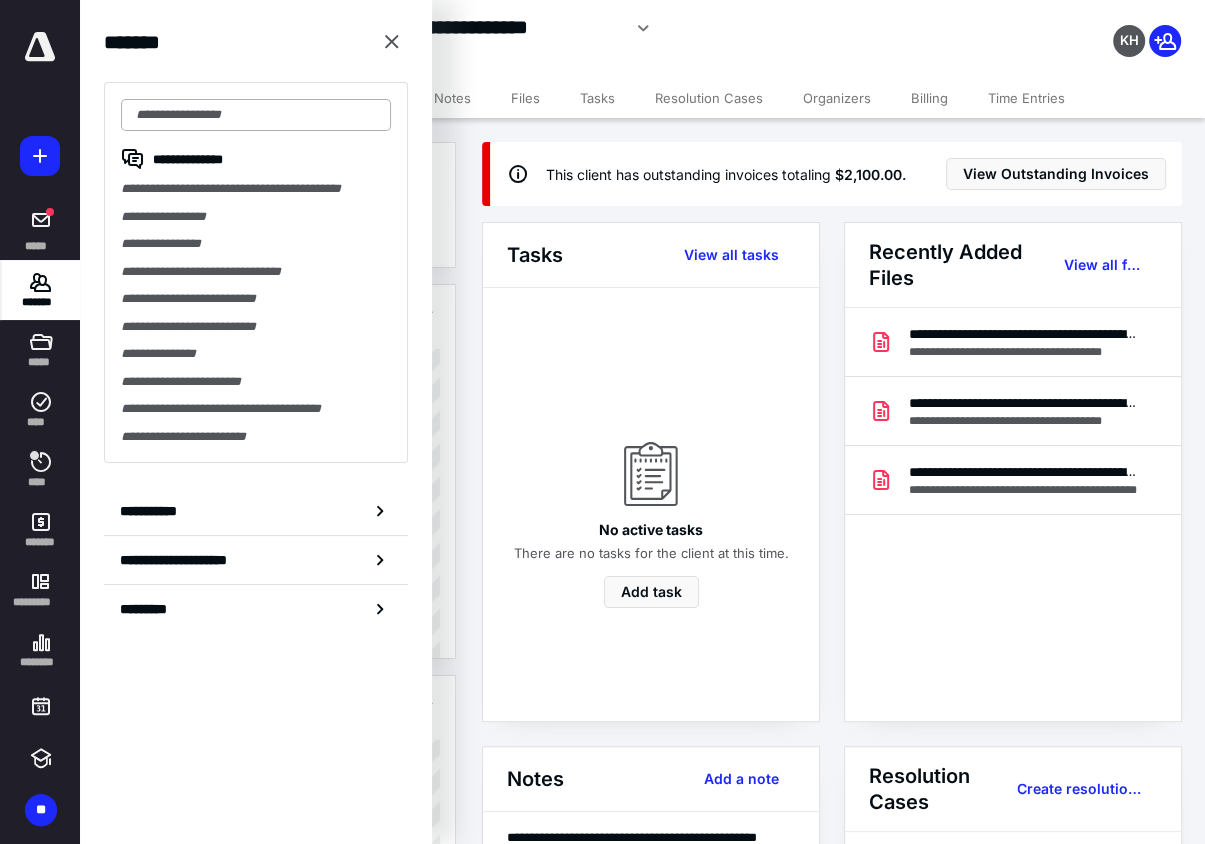 click at bounding box center (256, 115) 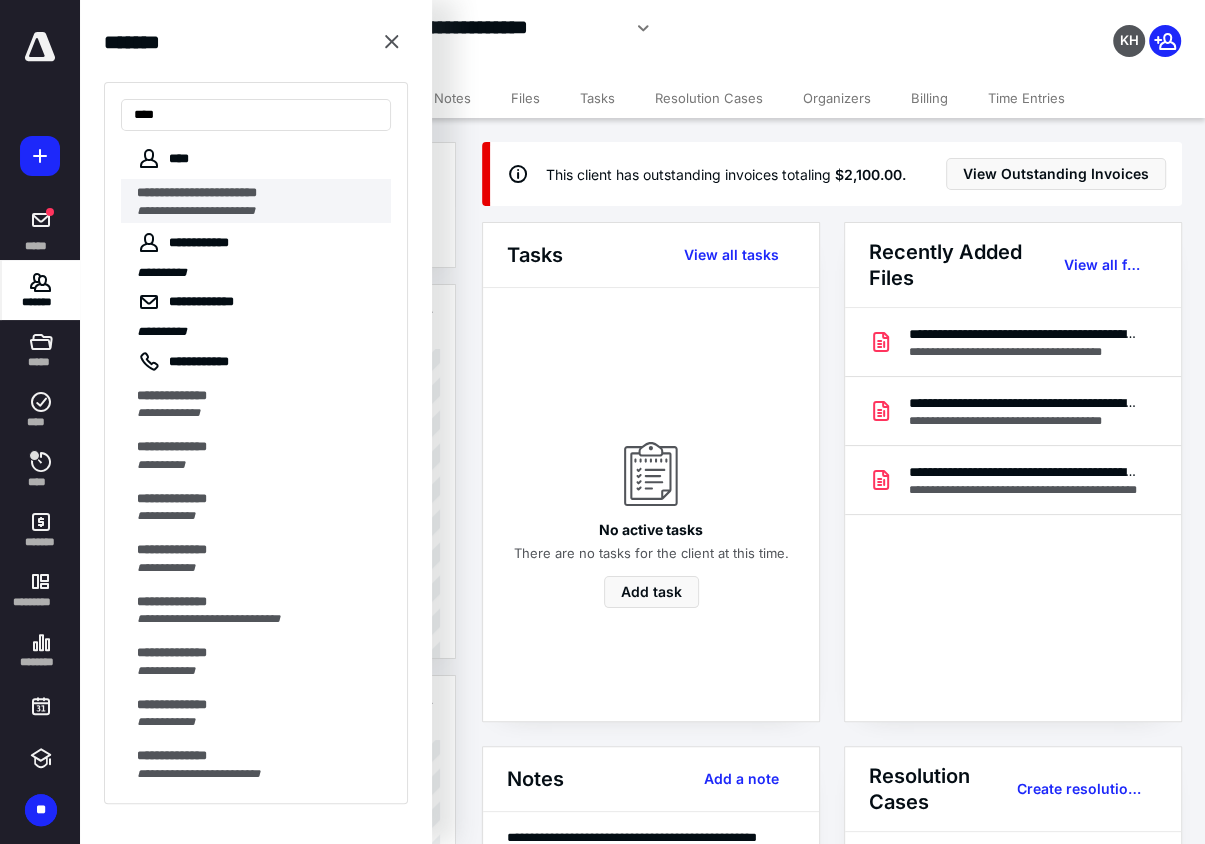 type on "****" 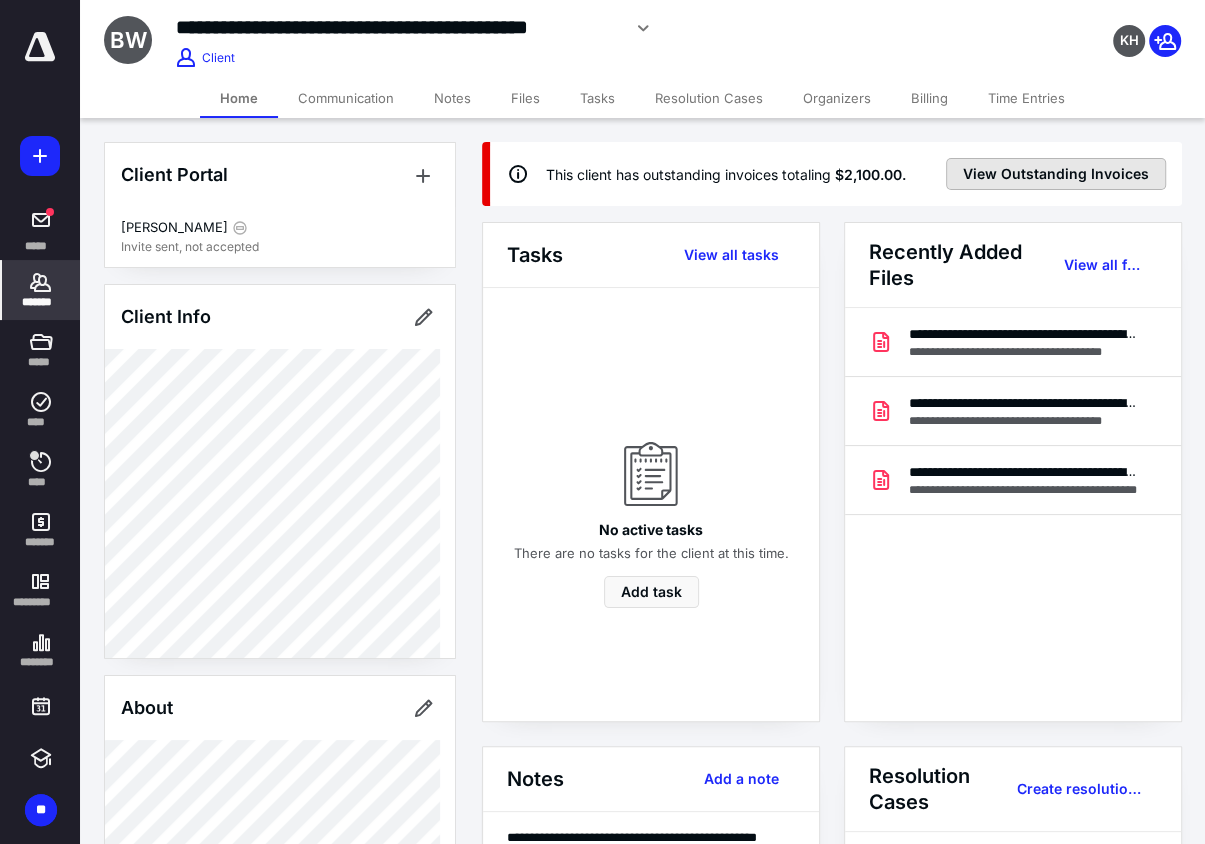 click on "View Outstanding Invoices" at bounding box center (1056, 174) 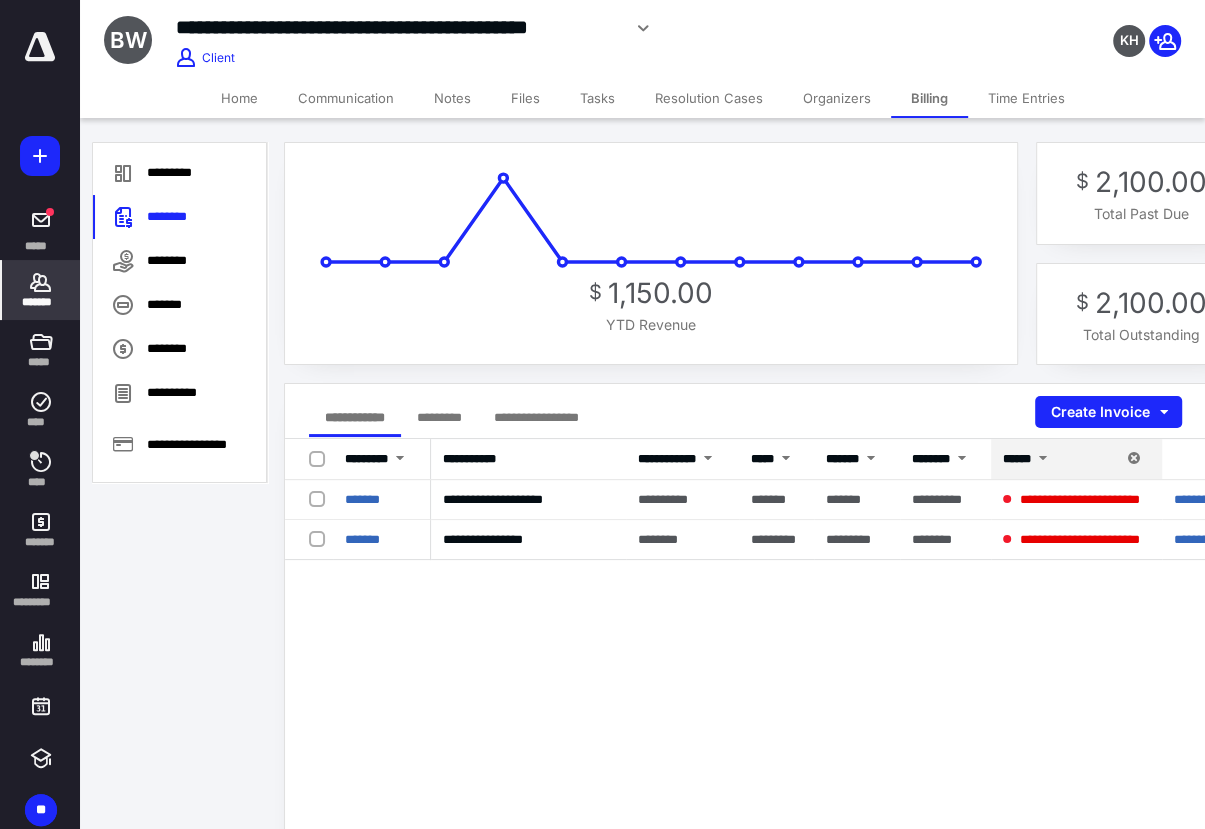 click on "Tasks" at bounding box center [597, 98] 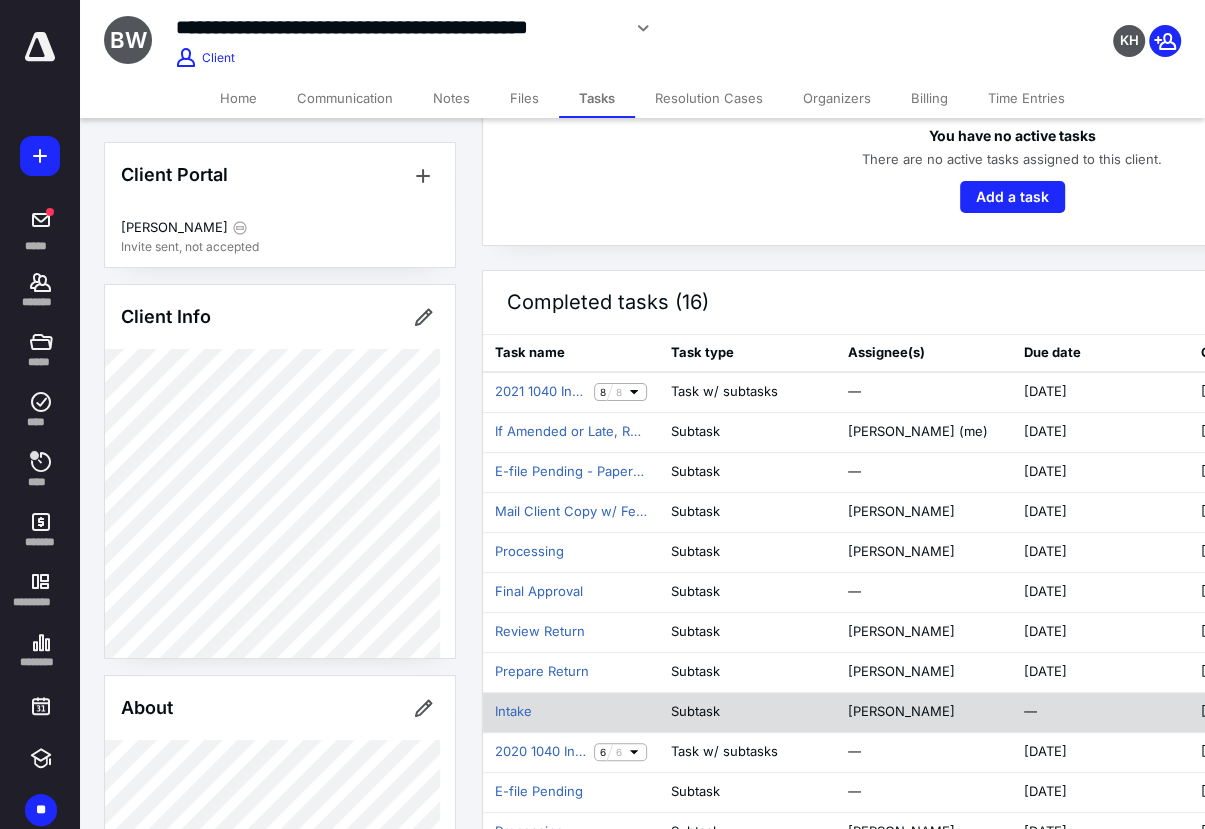 scroll, scrollTop: 300, scrollLeft: 0, axis: vertical 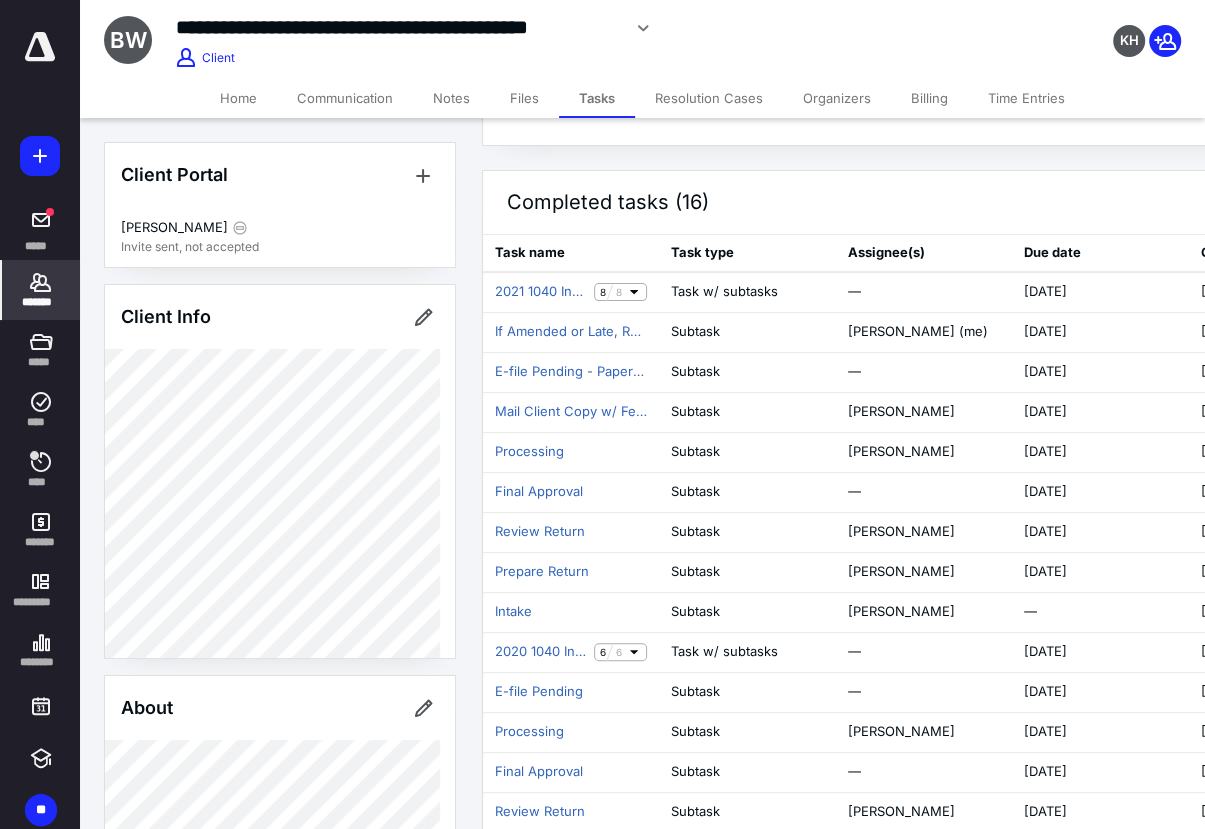 click on "*******" at bounding box center (41, 302) 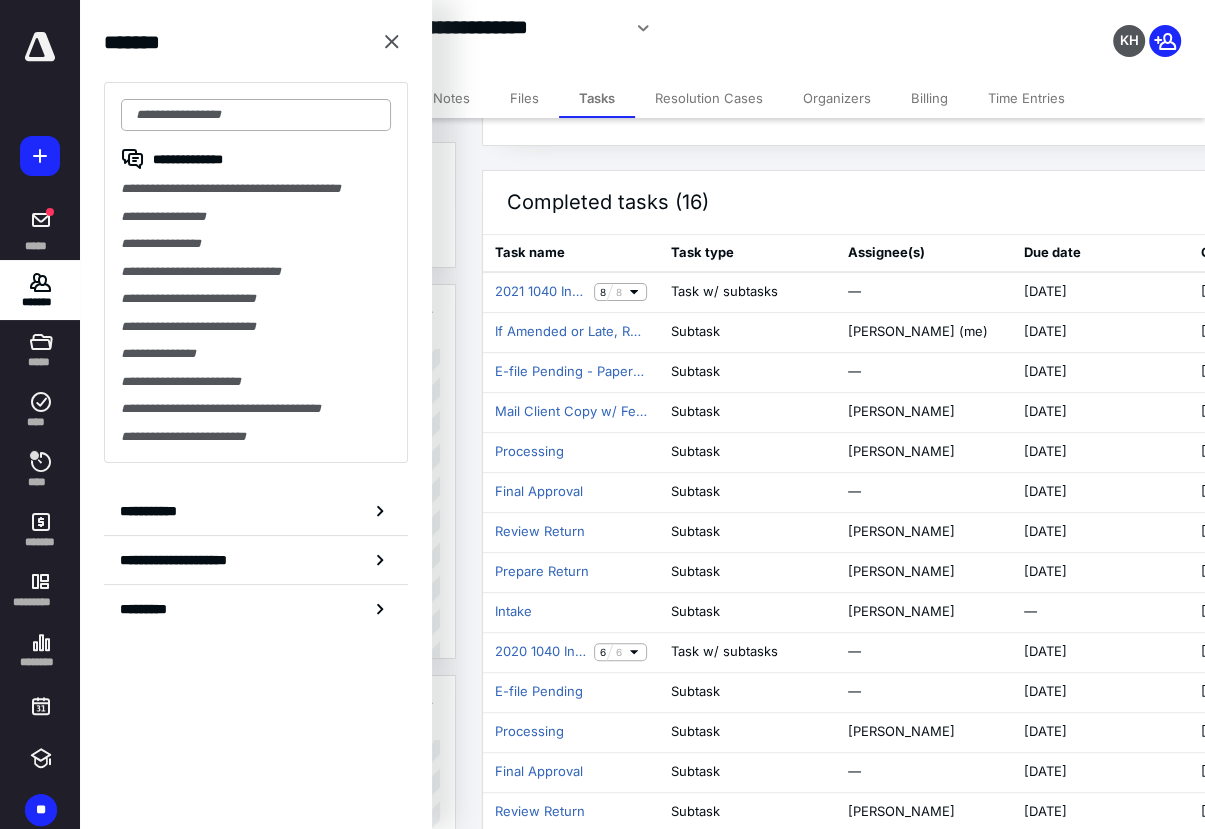 click at bounding box center (256, 115) 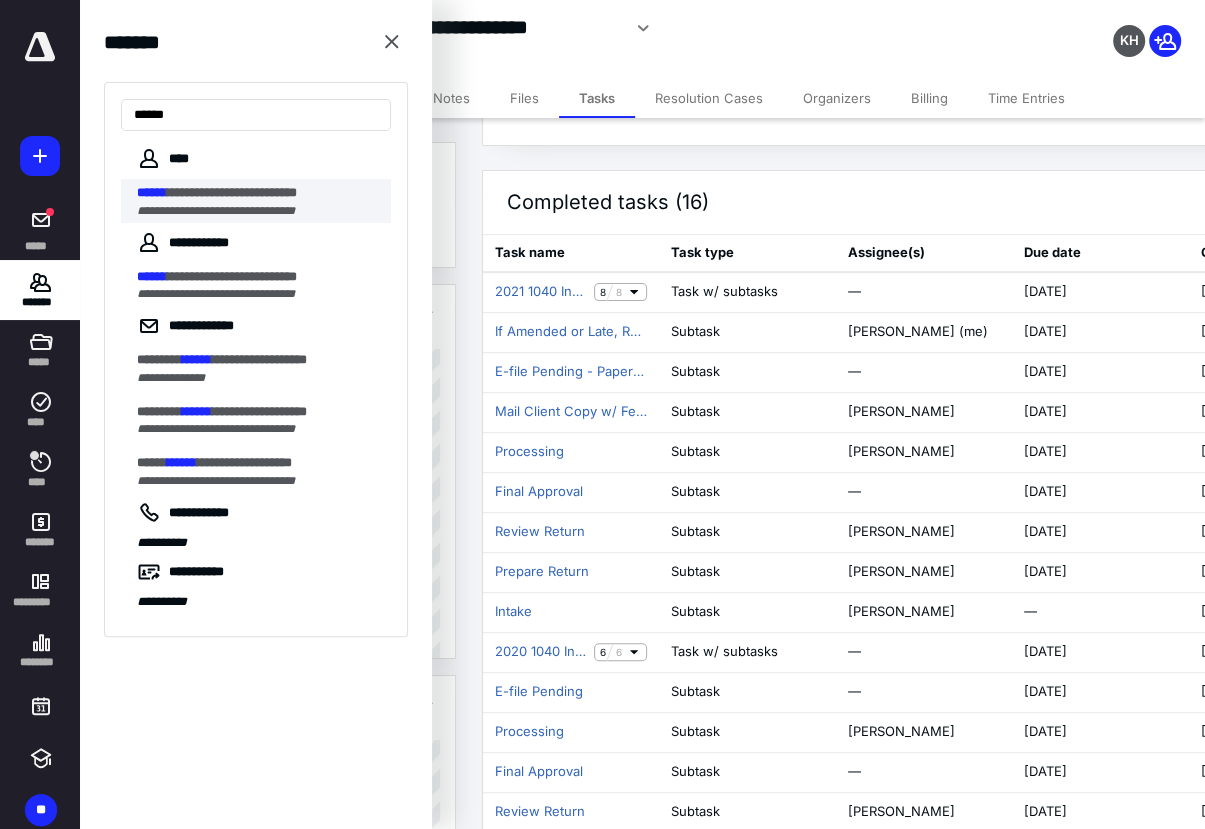 type on "******" 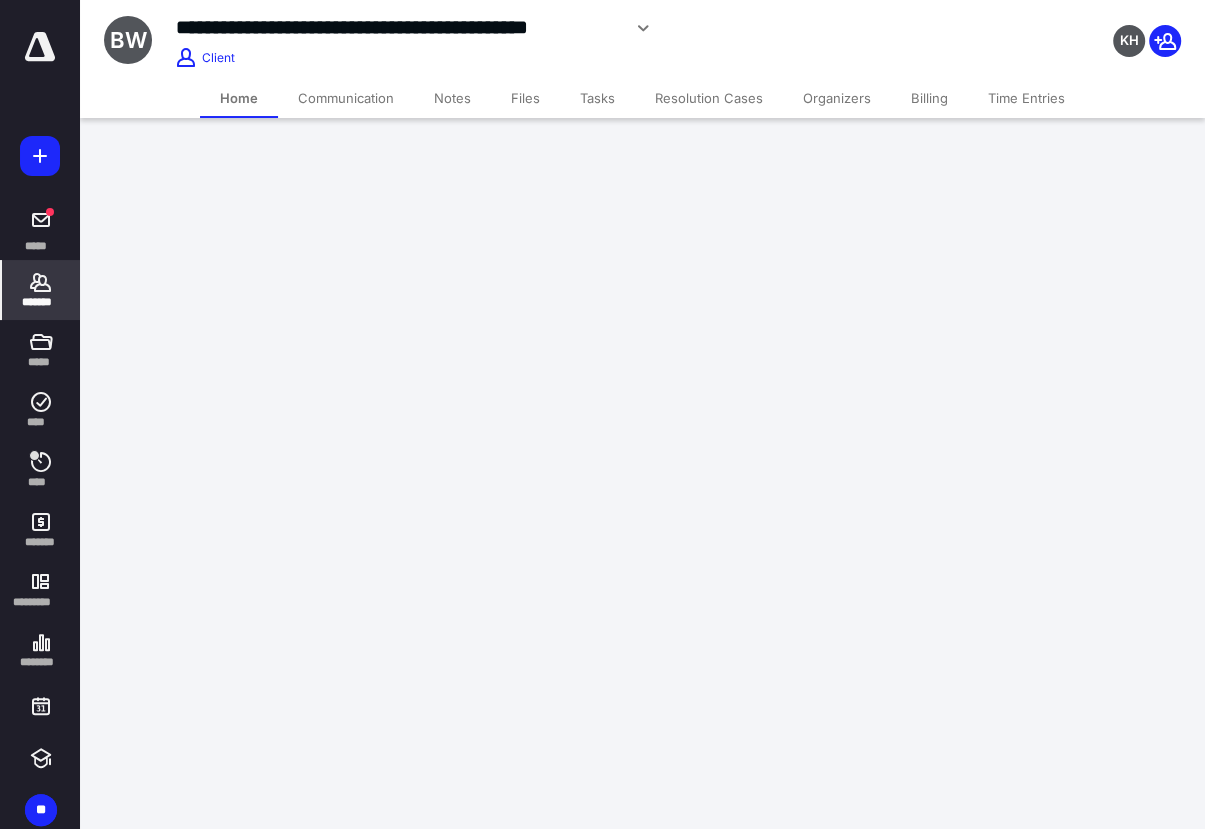 scroll, scrollTop: 0, scrollLeft: 0, axis: both 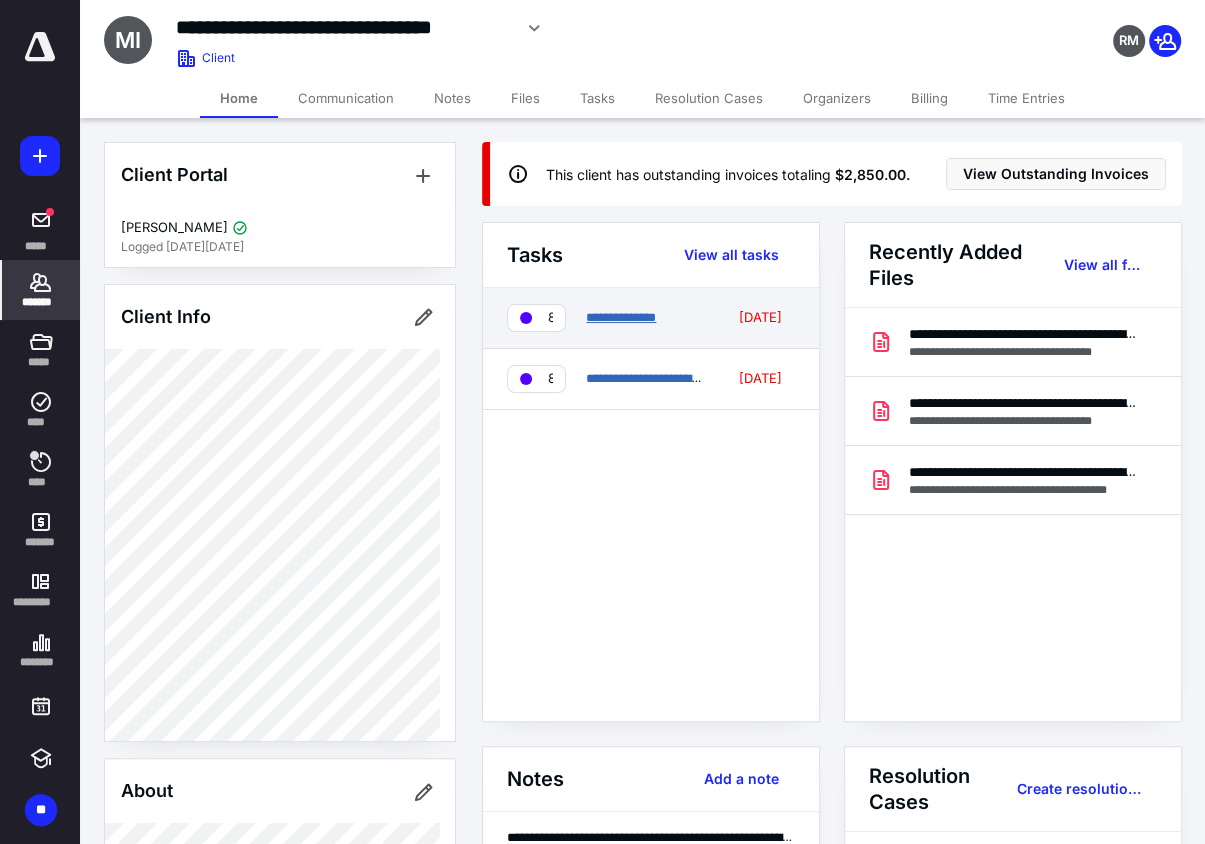 click on "**********" at bounding box center (621, 317) 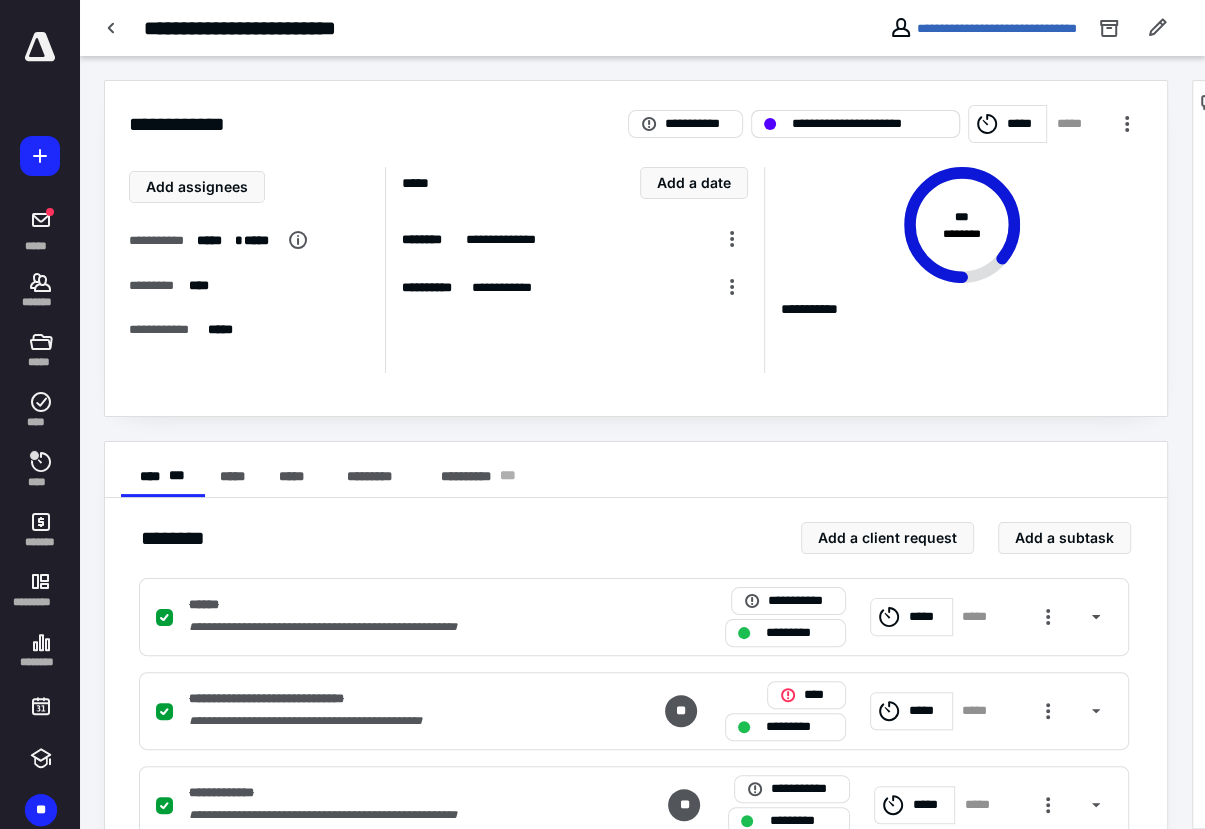click on "**********" at bounding box center [869, 124] 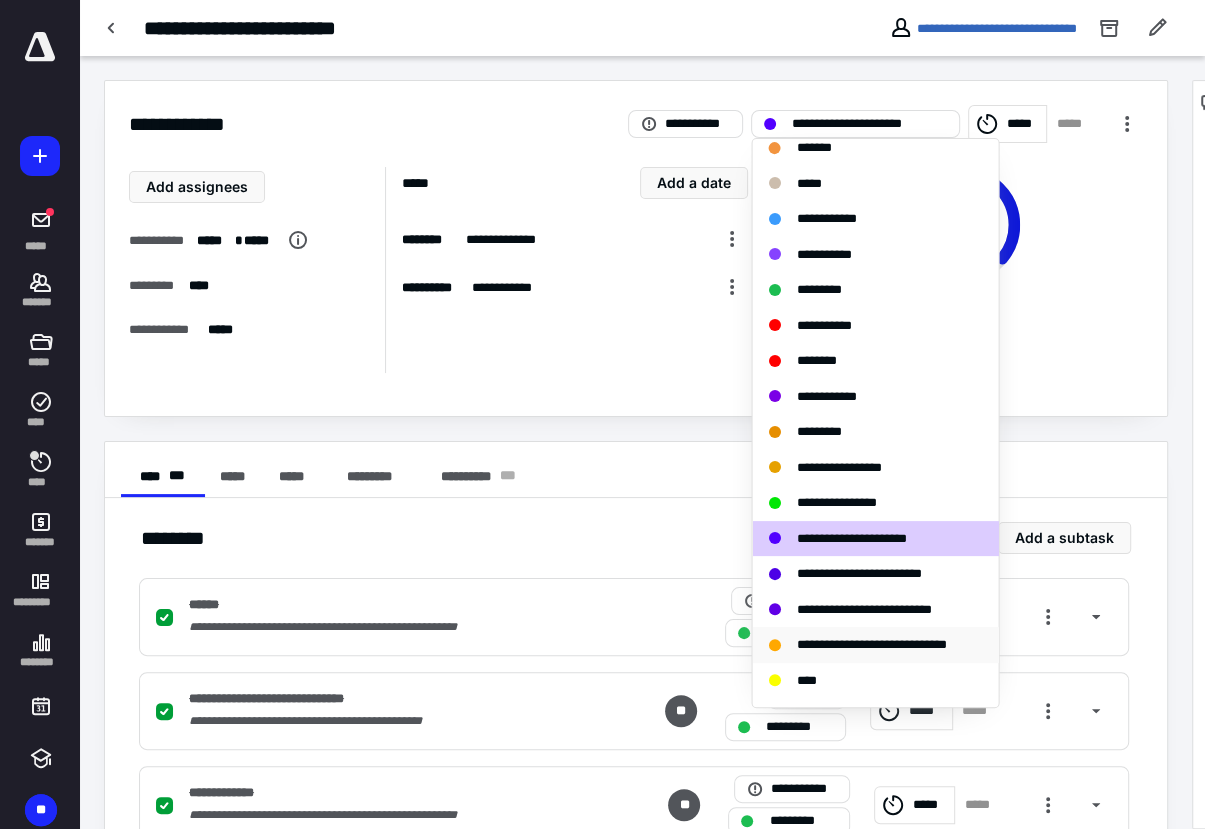 scroll, scrollTop: 300, scrollLeft: 0, axis: vertical 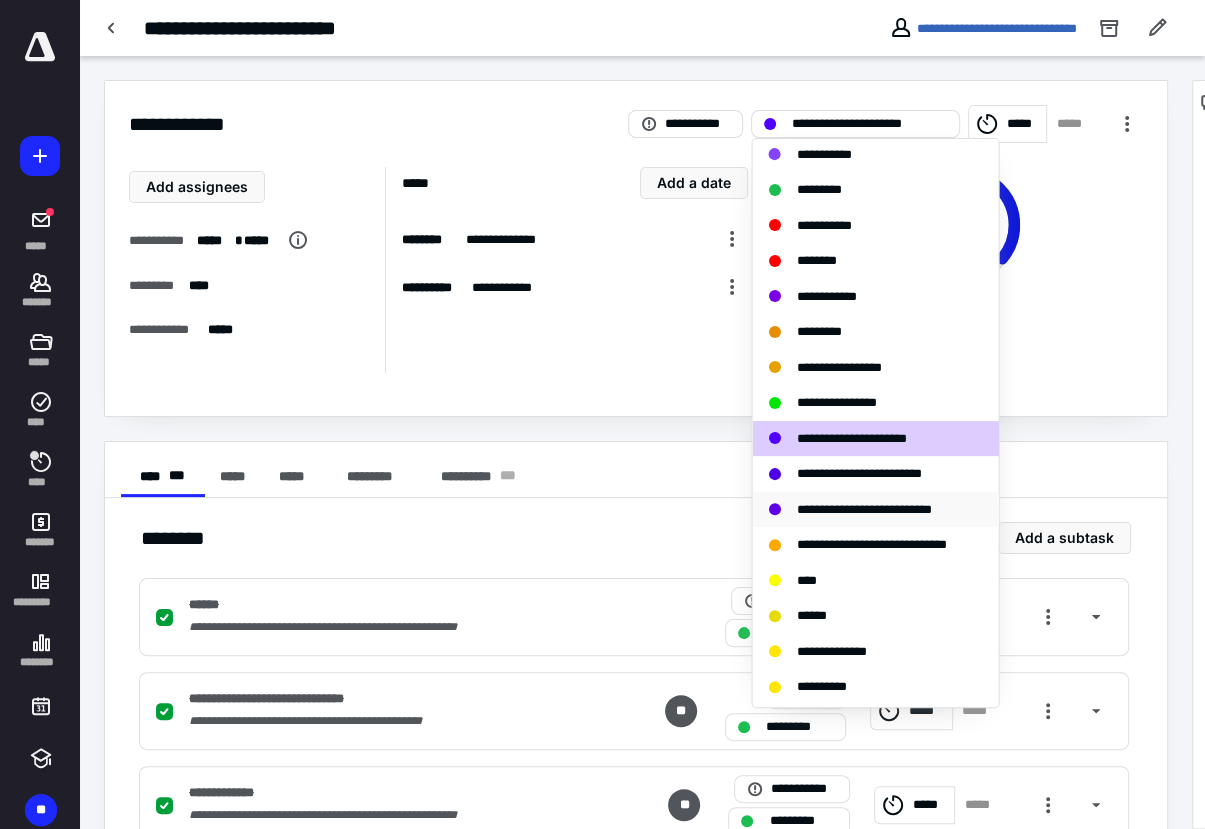 click on "**********" at bounding box center (863, 509) 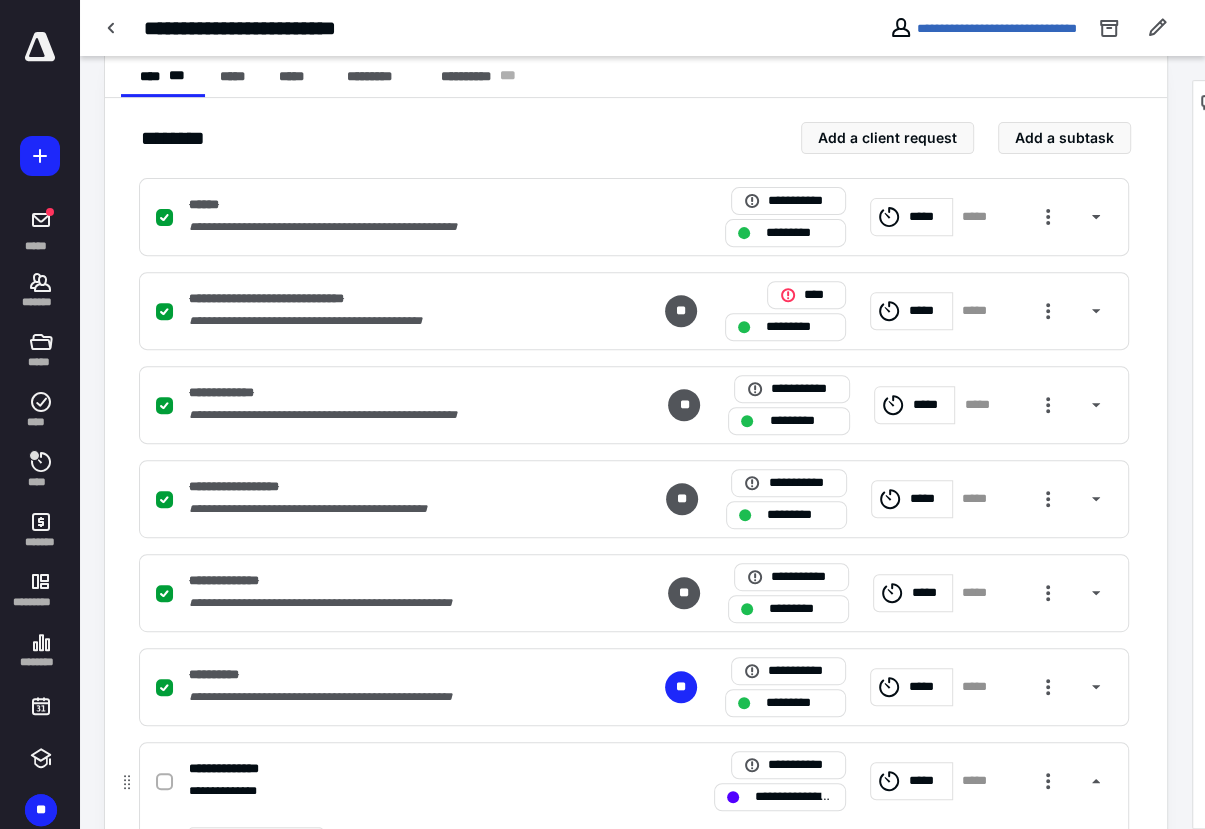 scroll, scrollTop: 600, scrollLeft: 0, axis: vertical 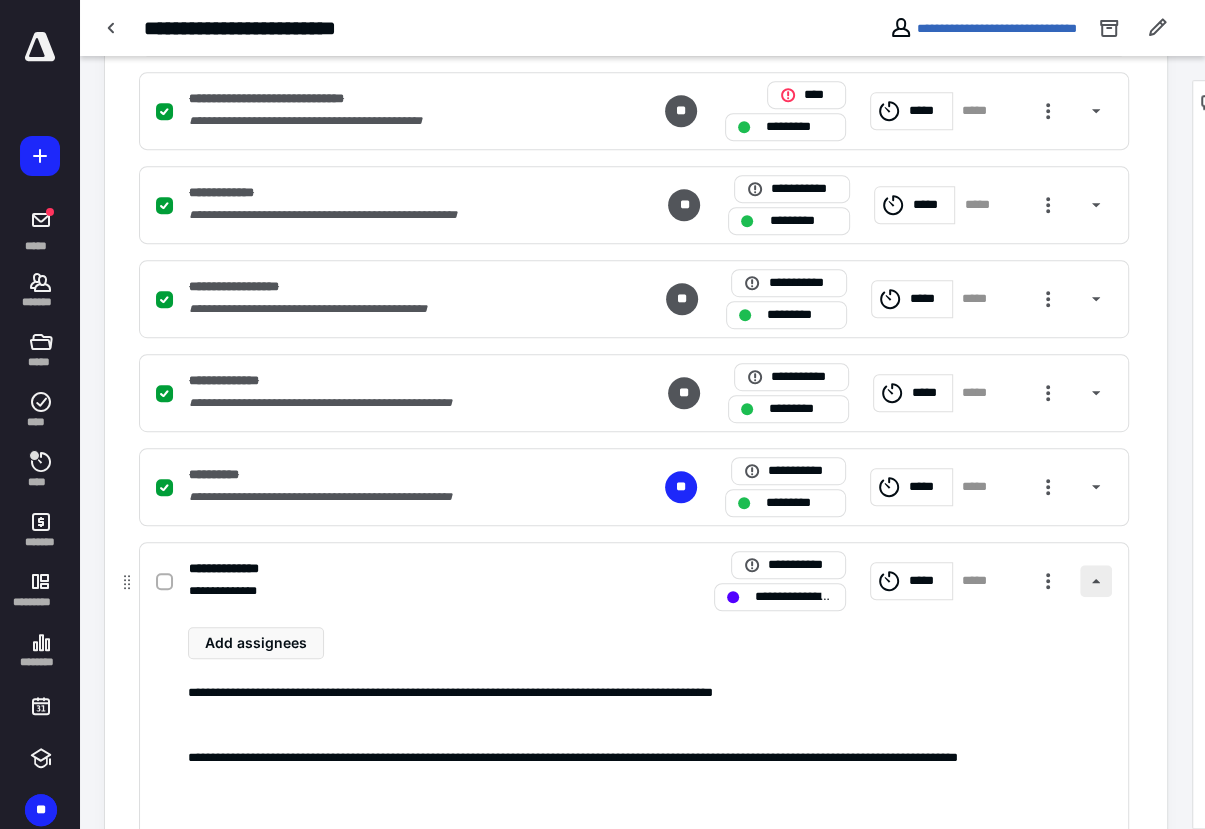 click at bounding box center [1096, 581] 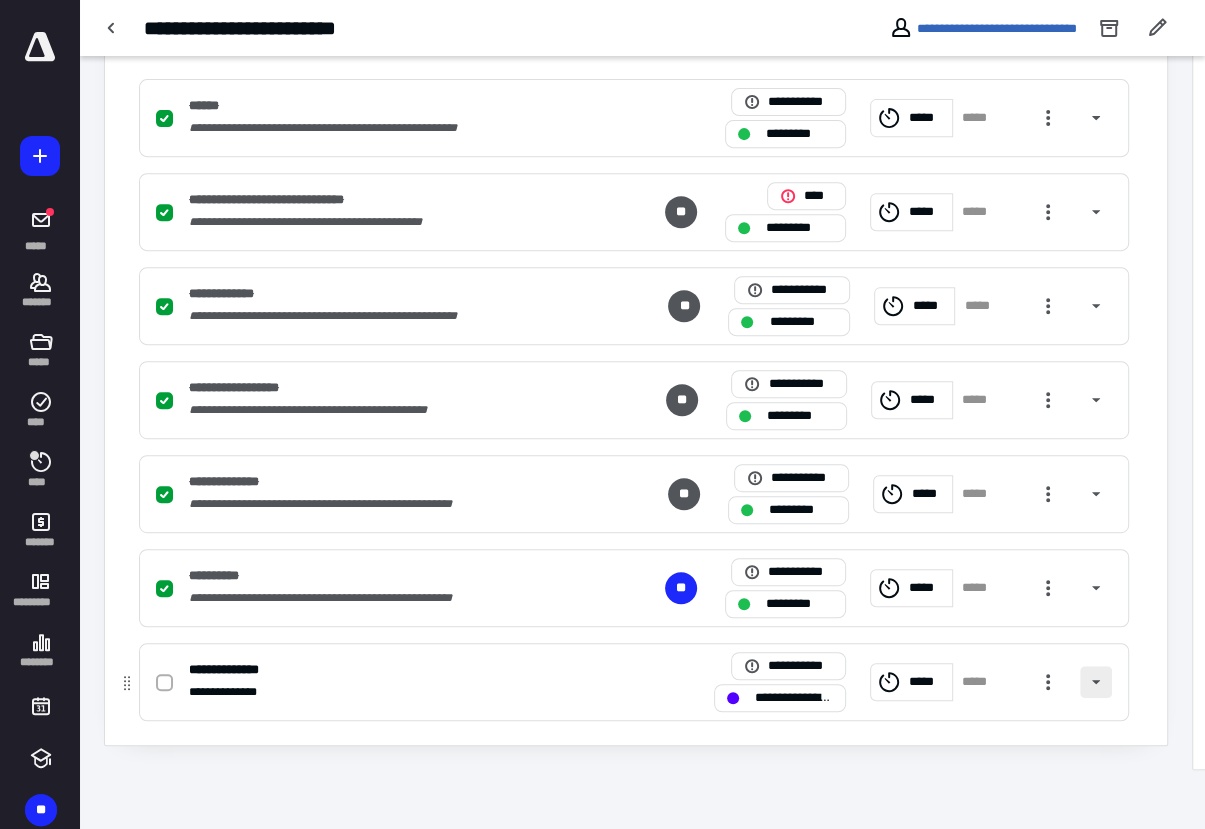 scroll, scrollTop: 499, scrollLeft: 0, axis: vertical 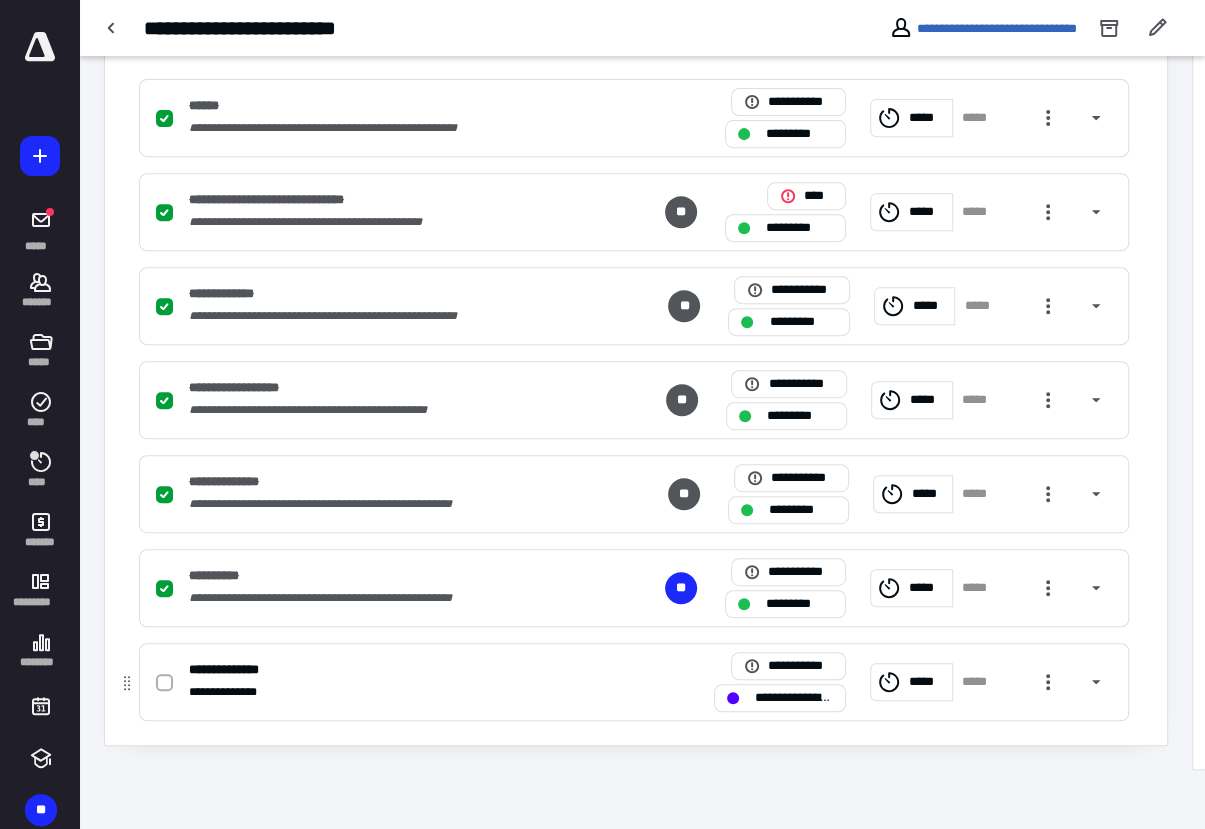 click on "**********" at bounding box center [794, 698] 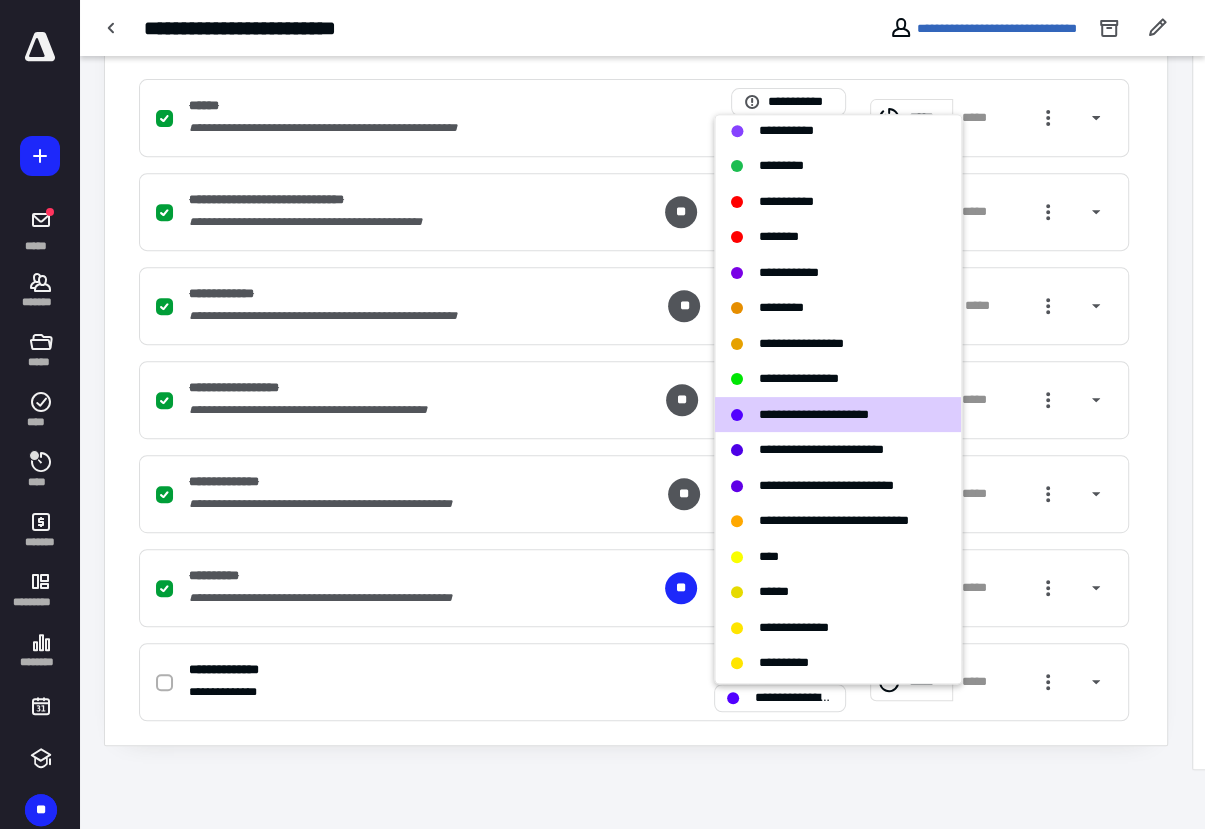 scroll, scrollTop: 500, scrollLeft: 0, axis: vertical 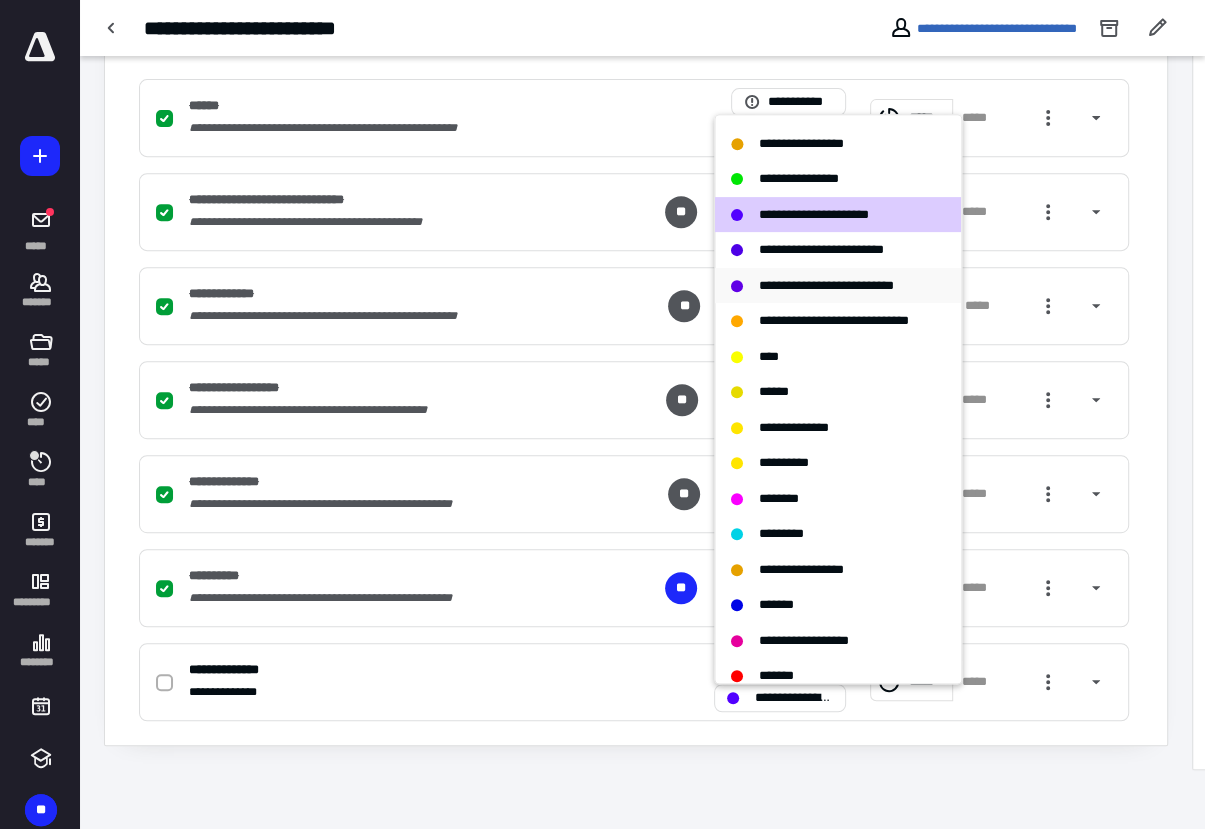 click on "**********" at bounding box center [826, 285] 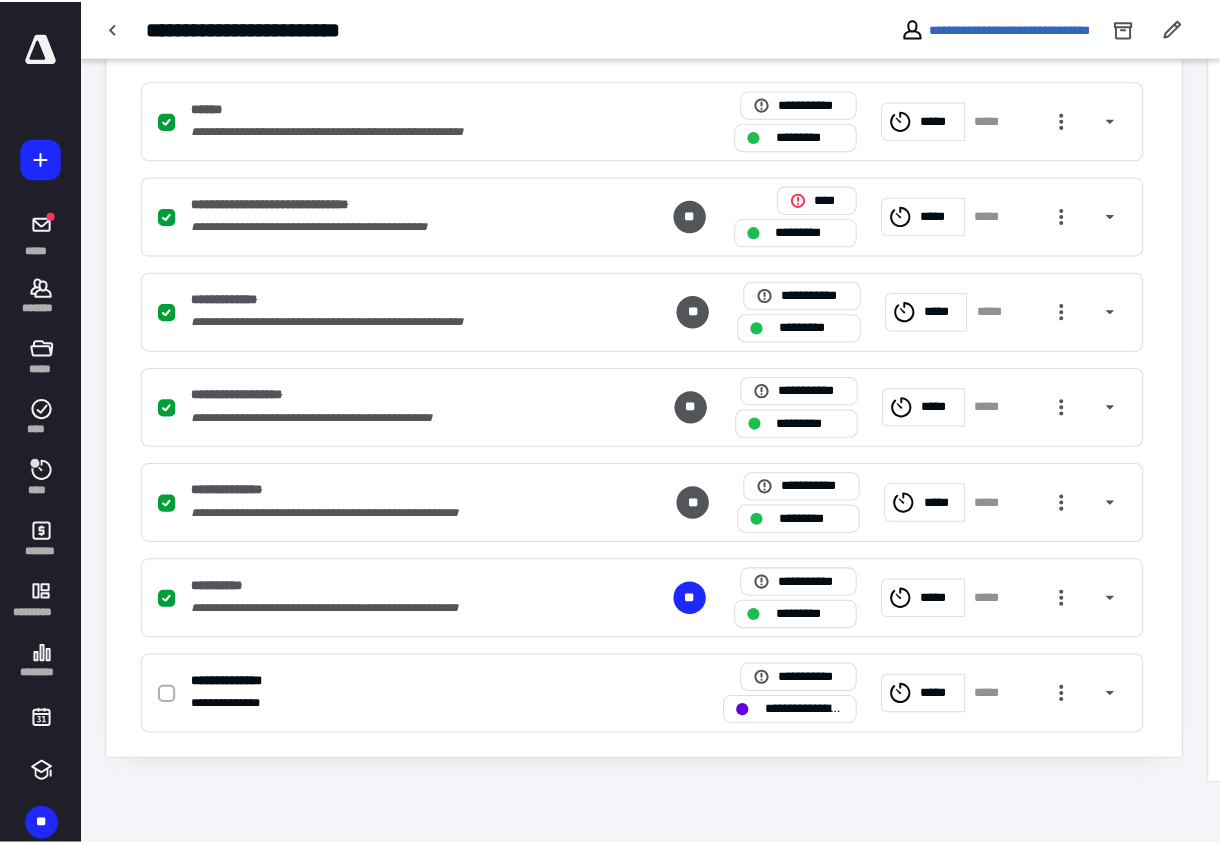 scroll, scrollTop: 0, scrollLeft: 0, axis: both 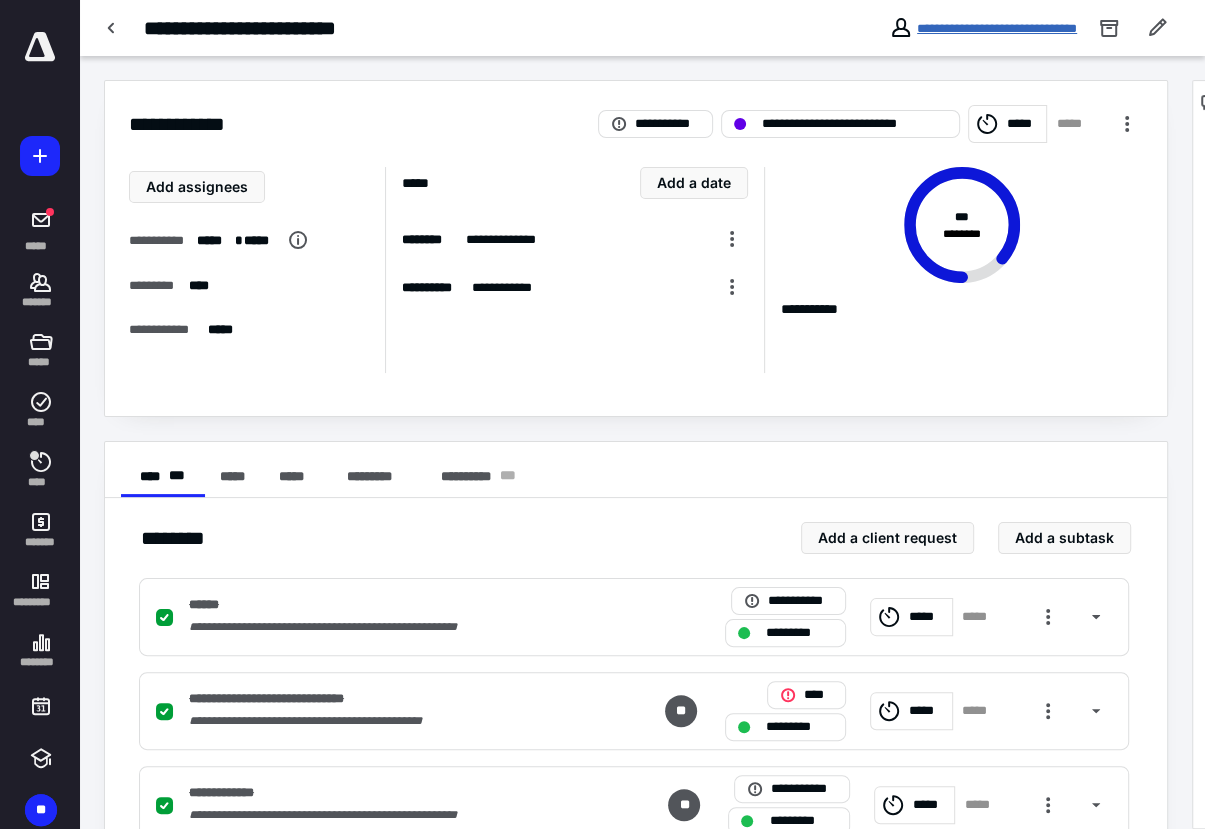 click on "**********" at bounding box center (997, 28) 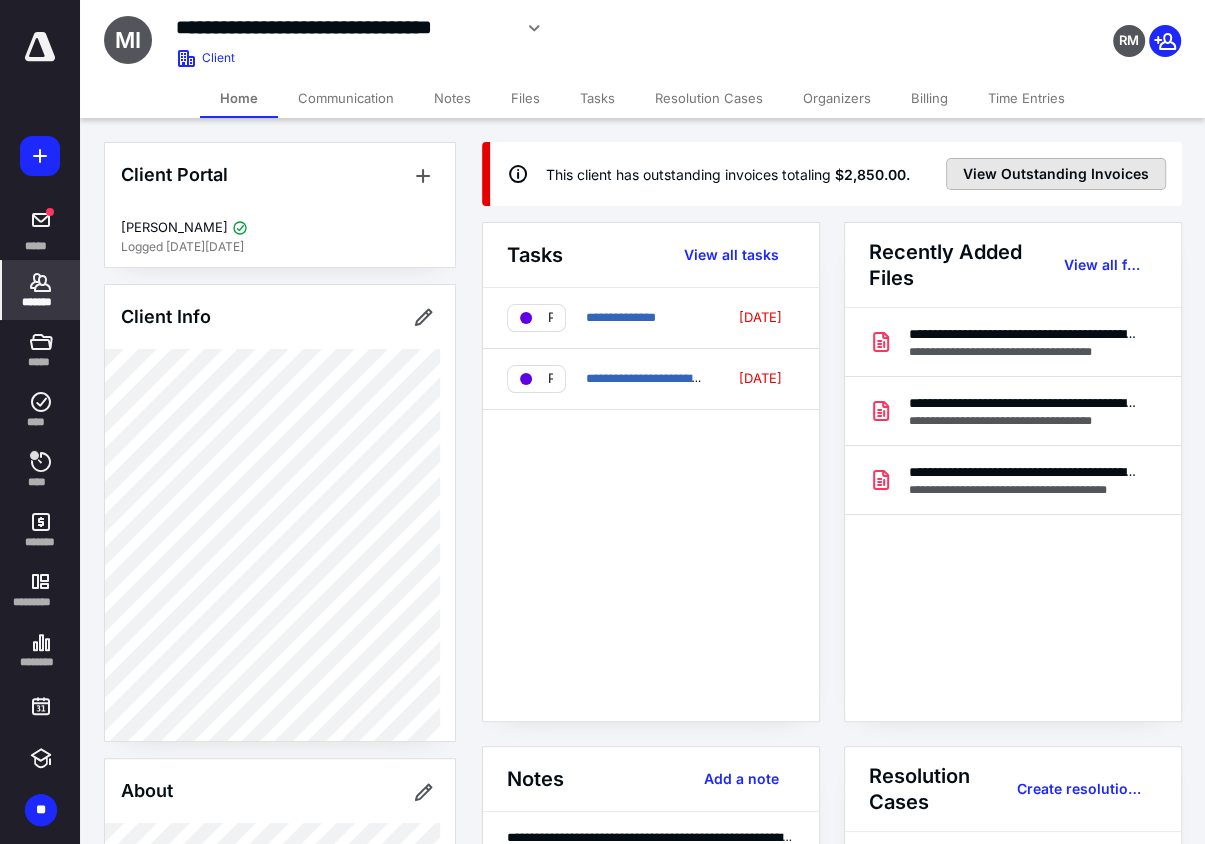 click on "View Outstanding Invoices" at bounding box center (1056, 174) 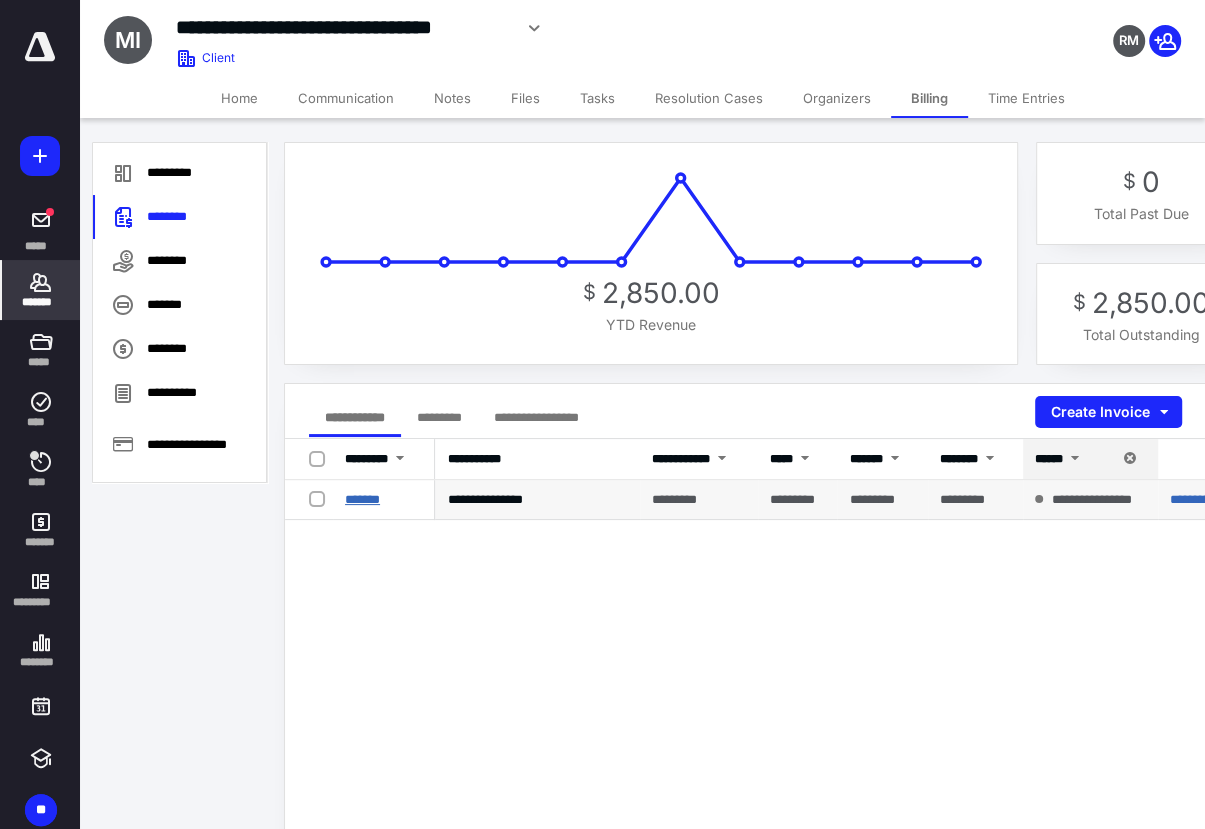 click on "*******" at bounding box center (362, 499) 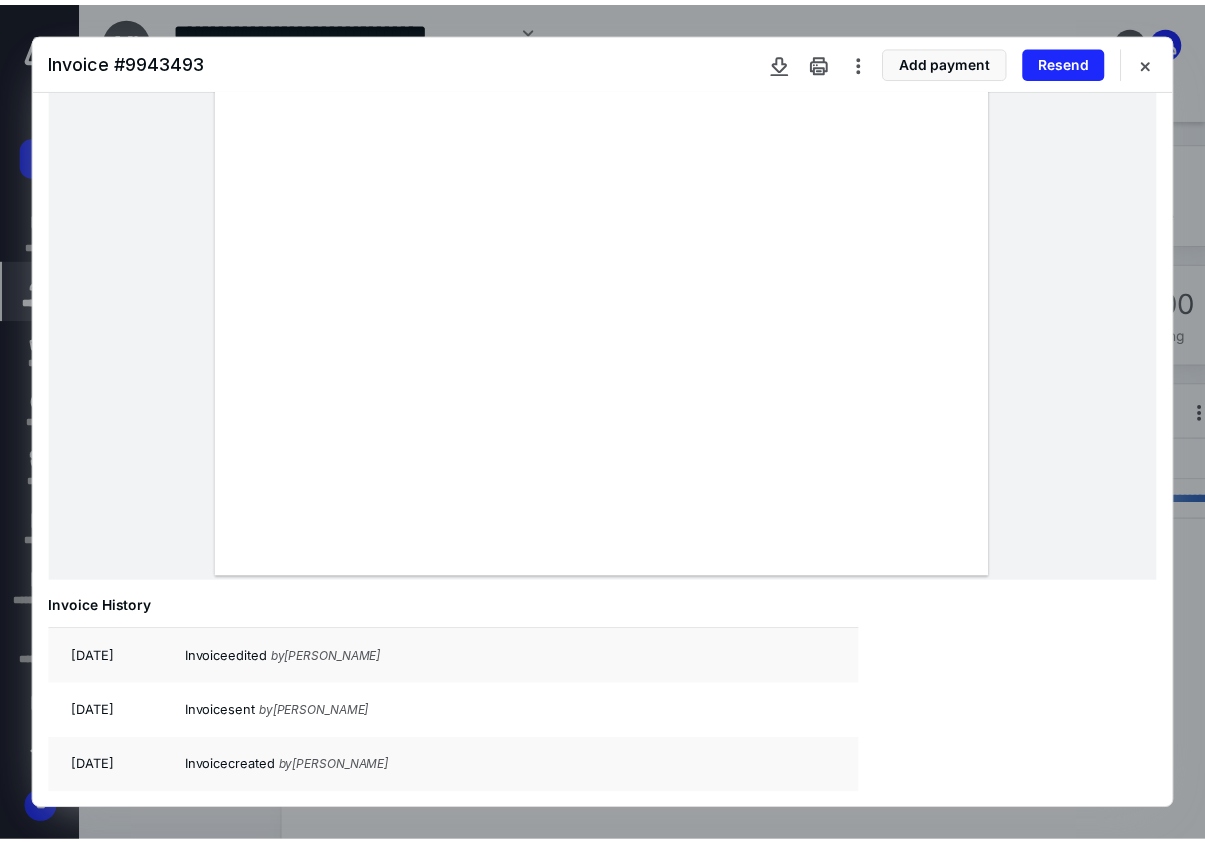 scroll, scrollTop: 0, scrollLeft: 0, axis: both 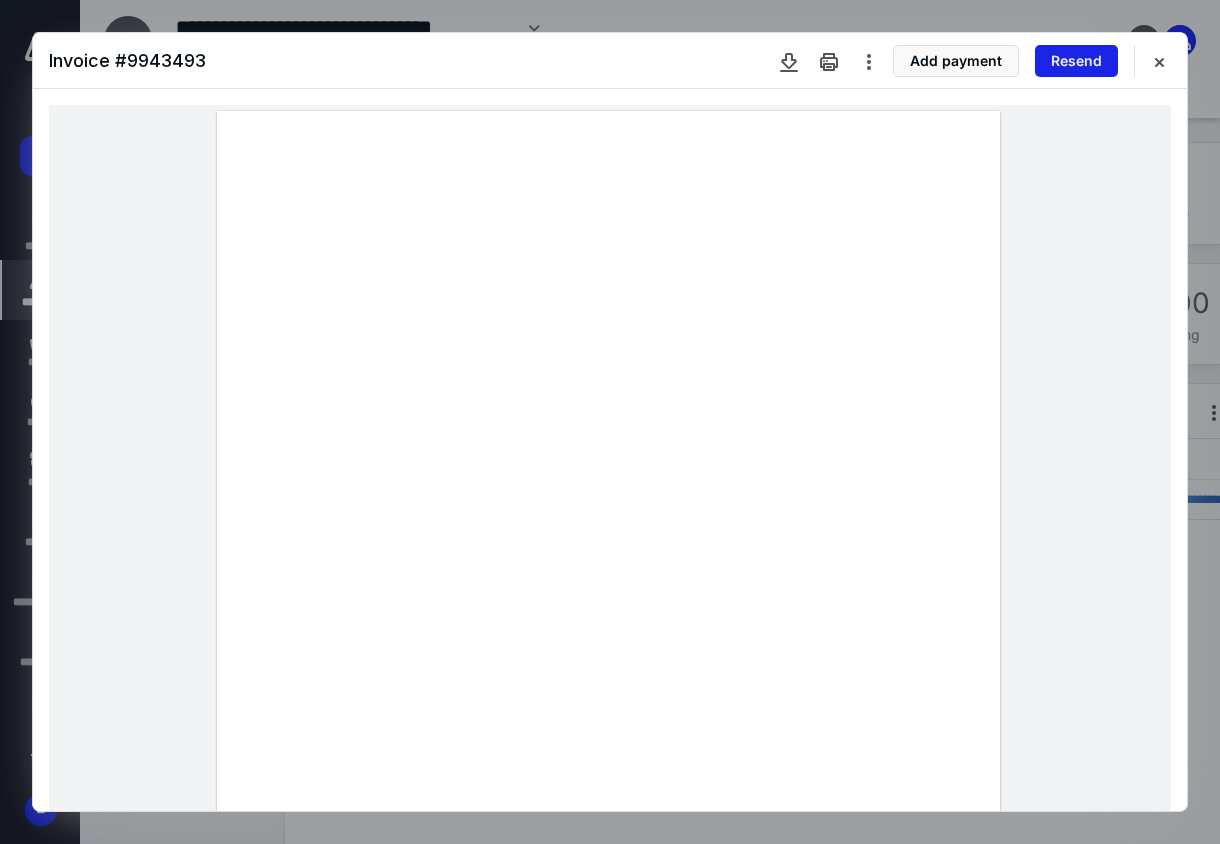 click on "Resend" at bounding box center (1076, 61) 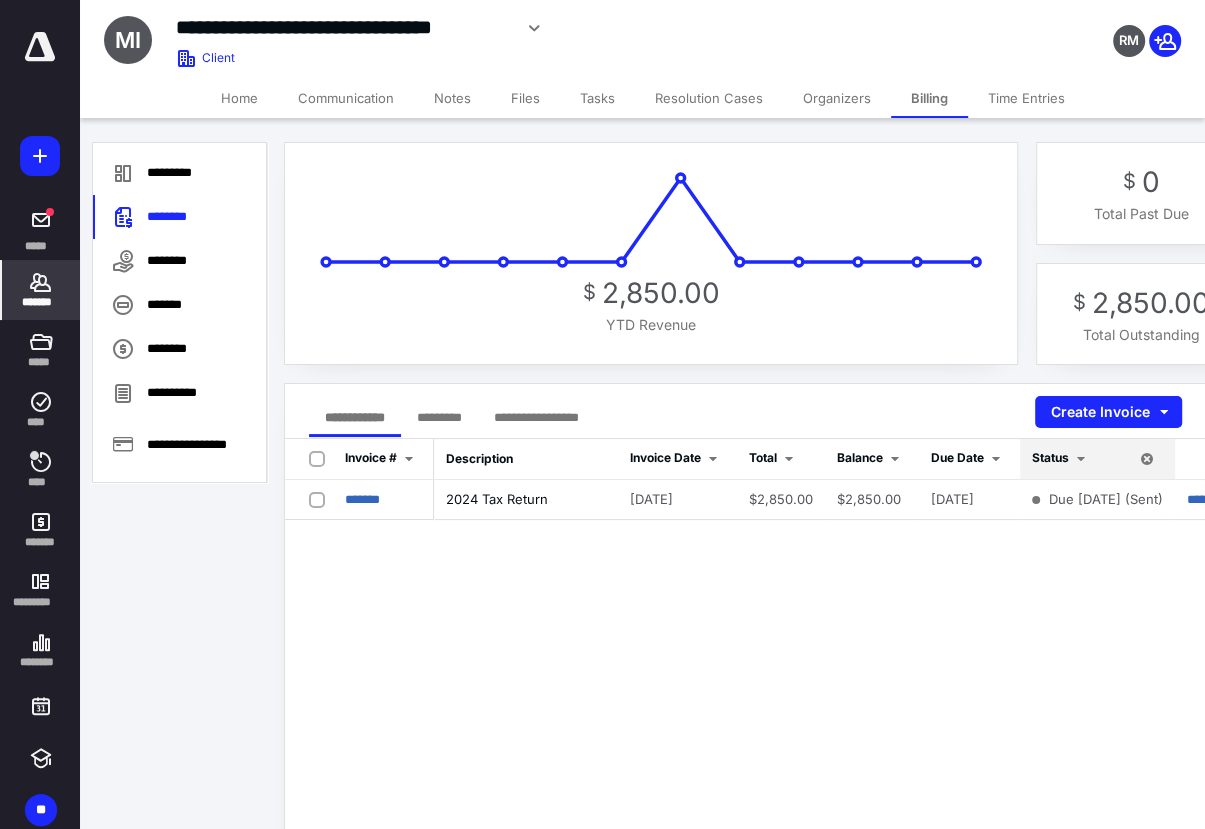 click on "*******" at bounding box center (41, 290) 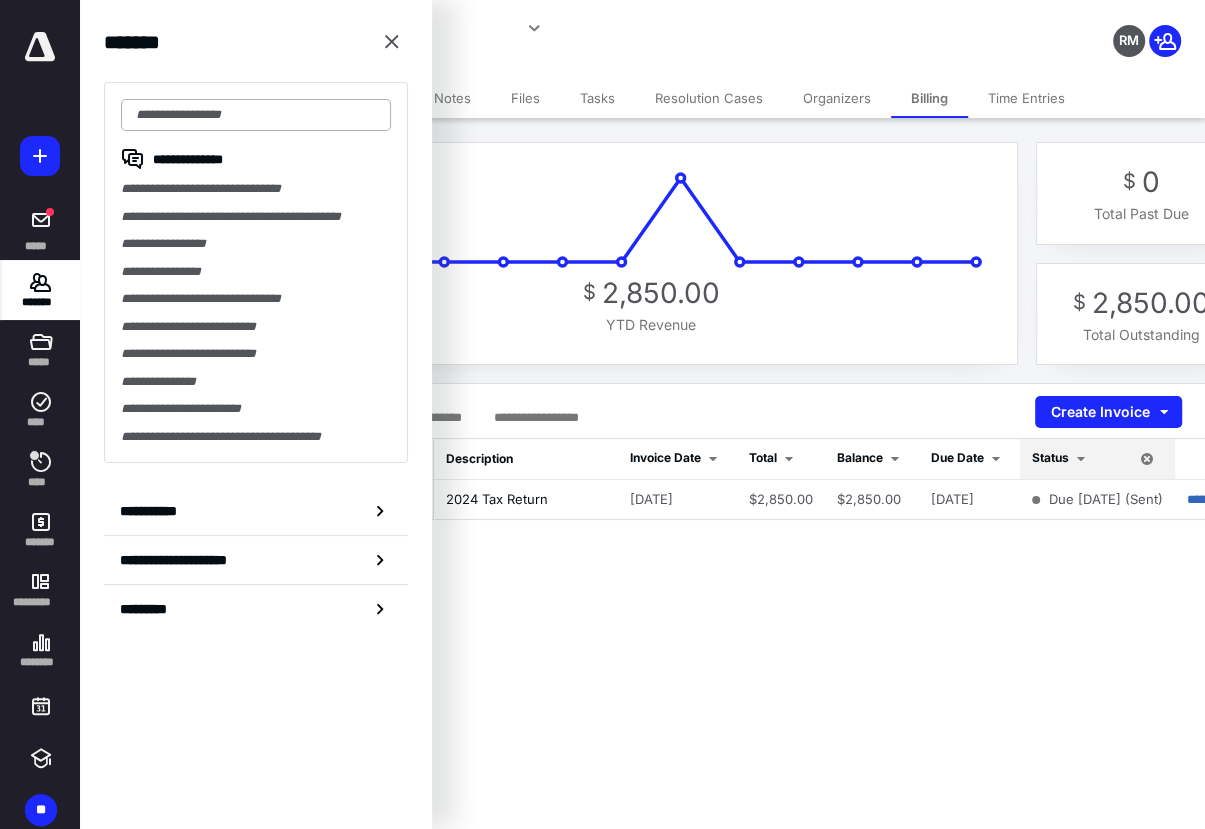 click at bounding box center (256, 115) 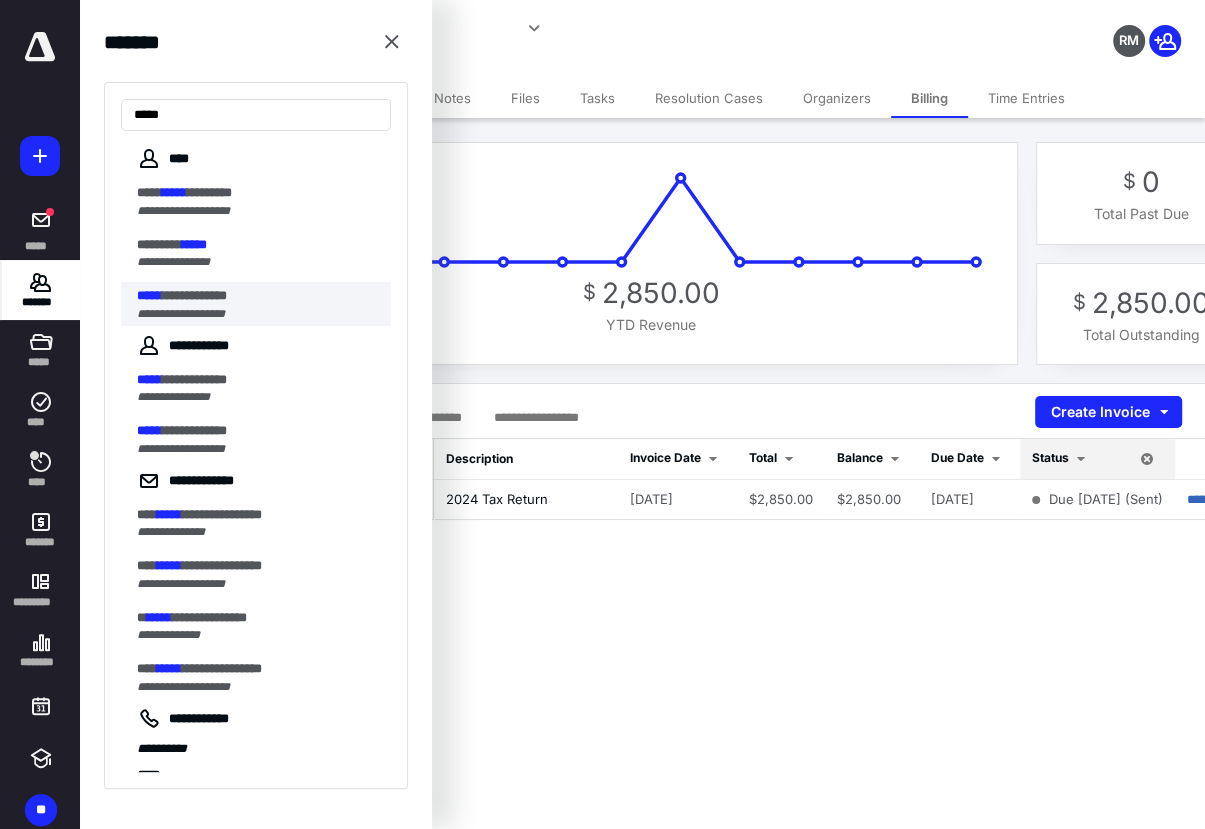 type on "*****" 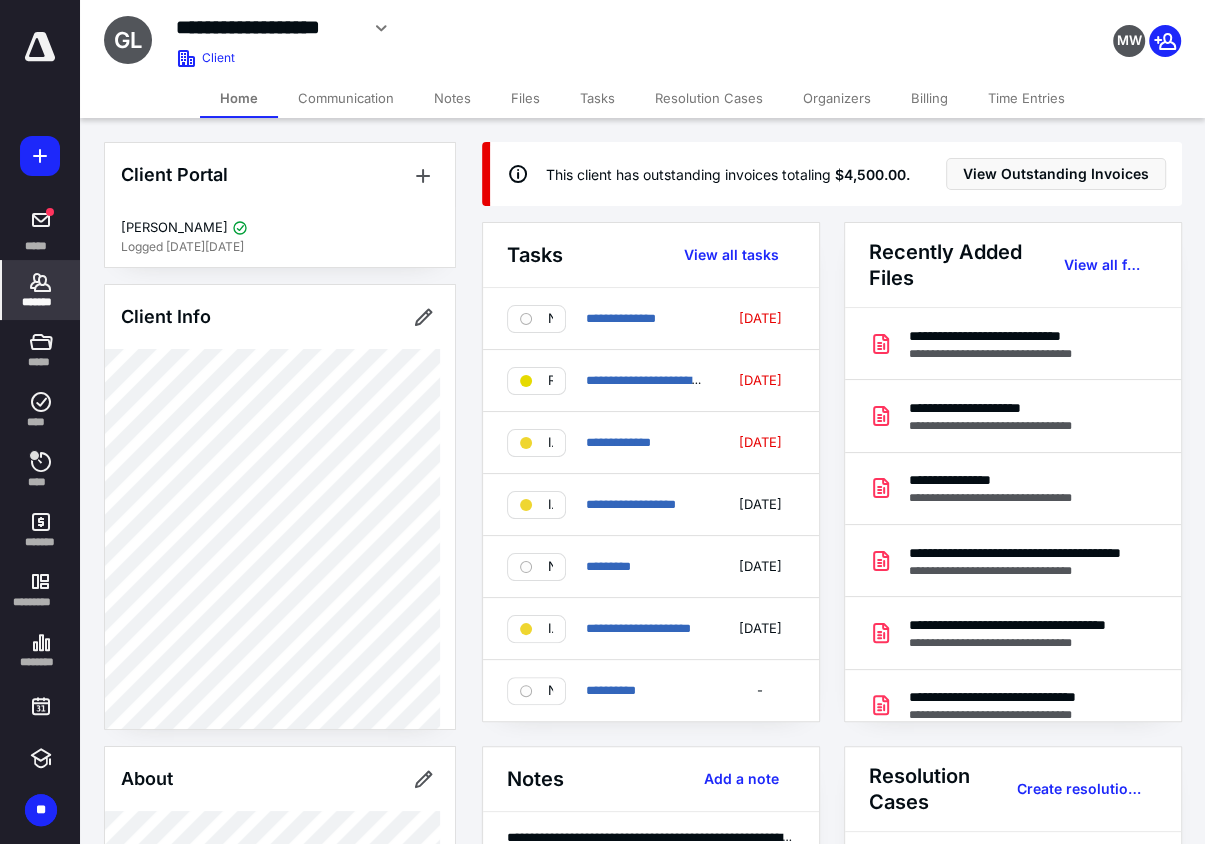 click on "Notes" at bounding box center [452, 98] 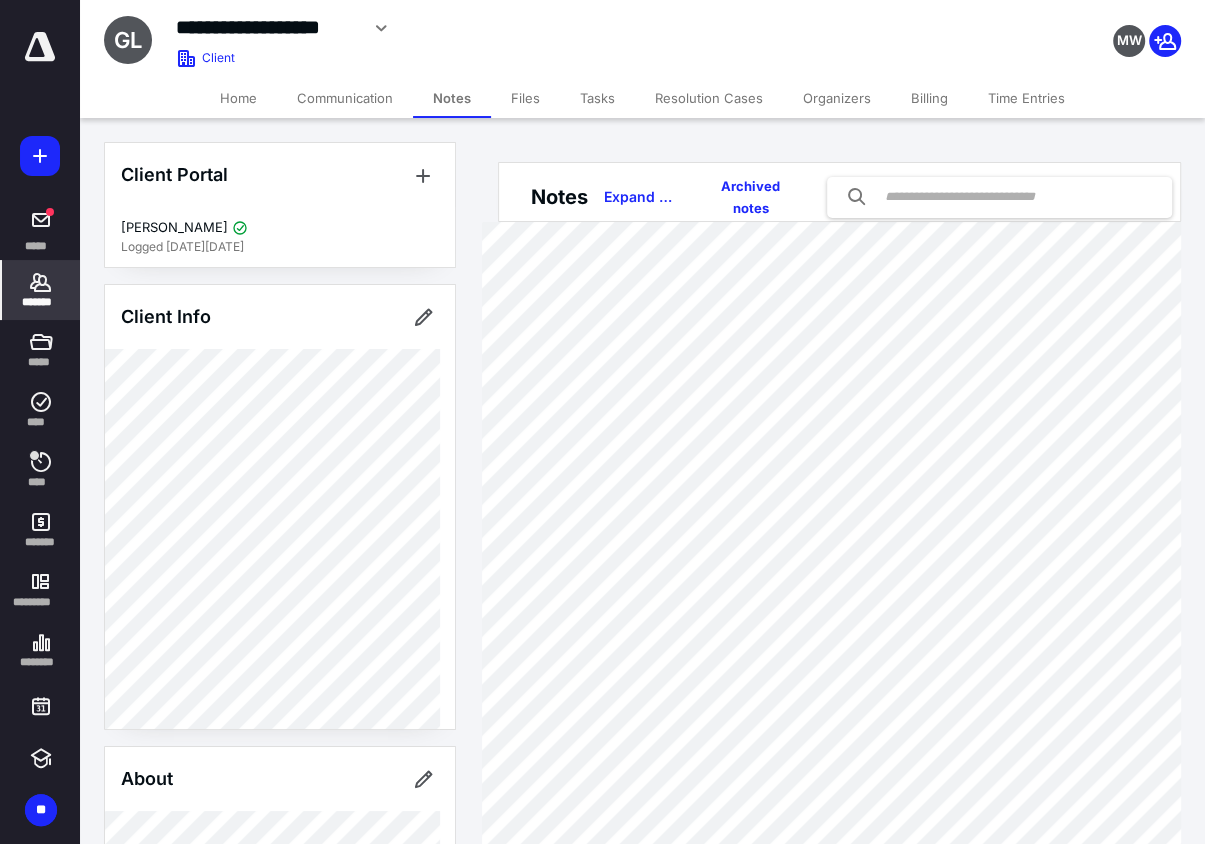 click on "Tasks" at bounding box center [597, 98] 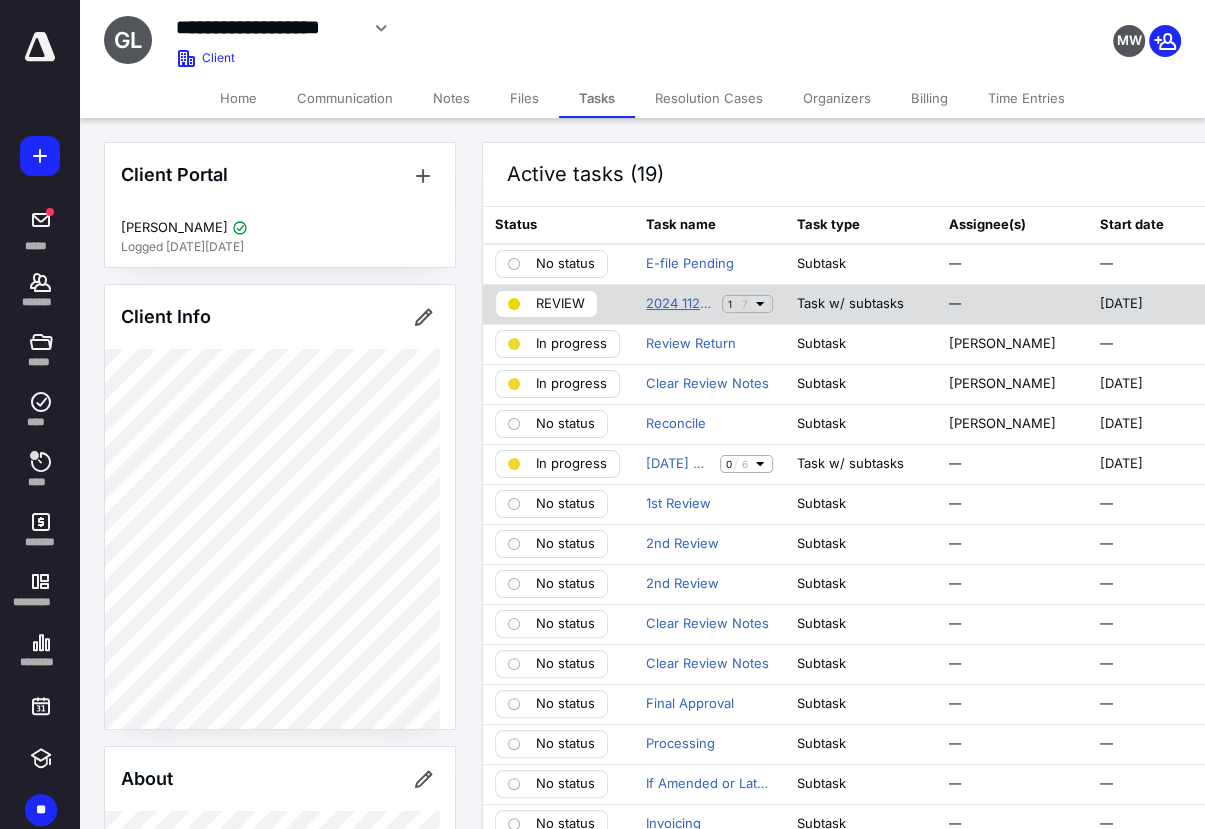 click on "2024 1120S S-corp Return" at bounding box center (680, 304) 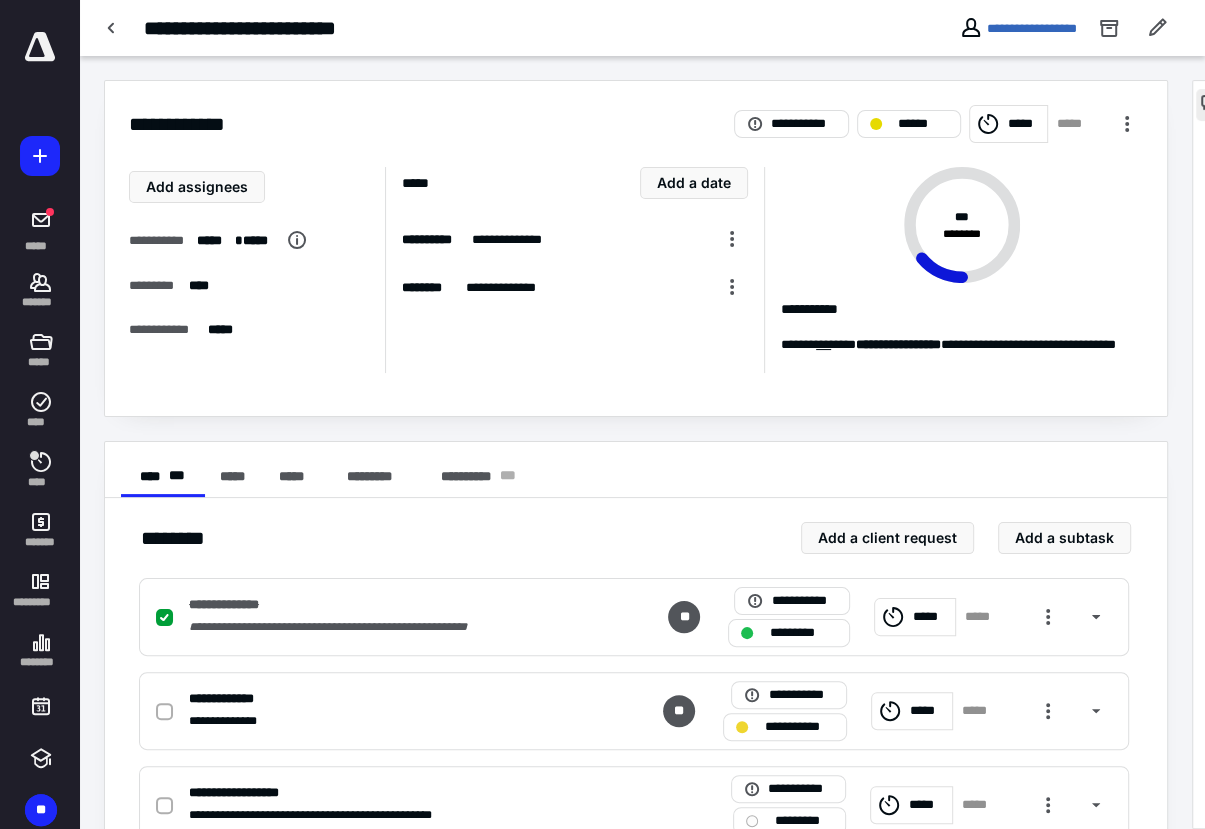 click at bounding box center (1212, 105) 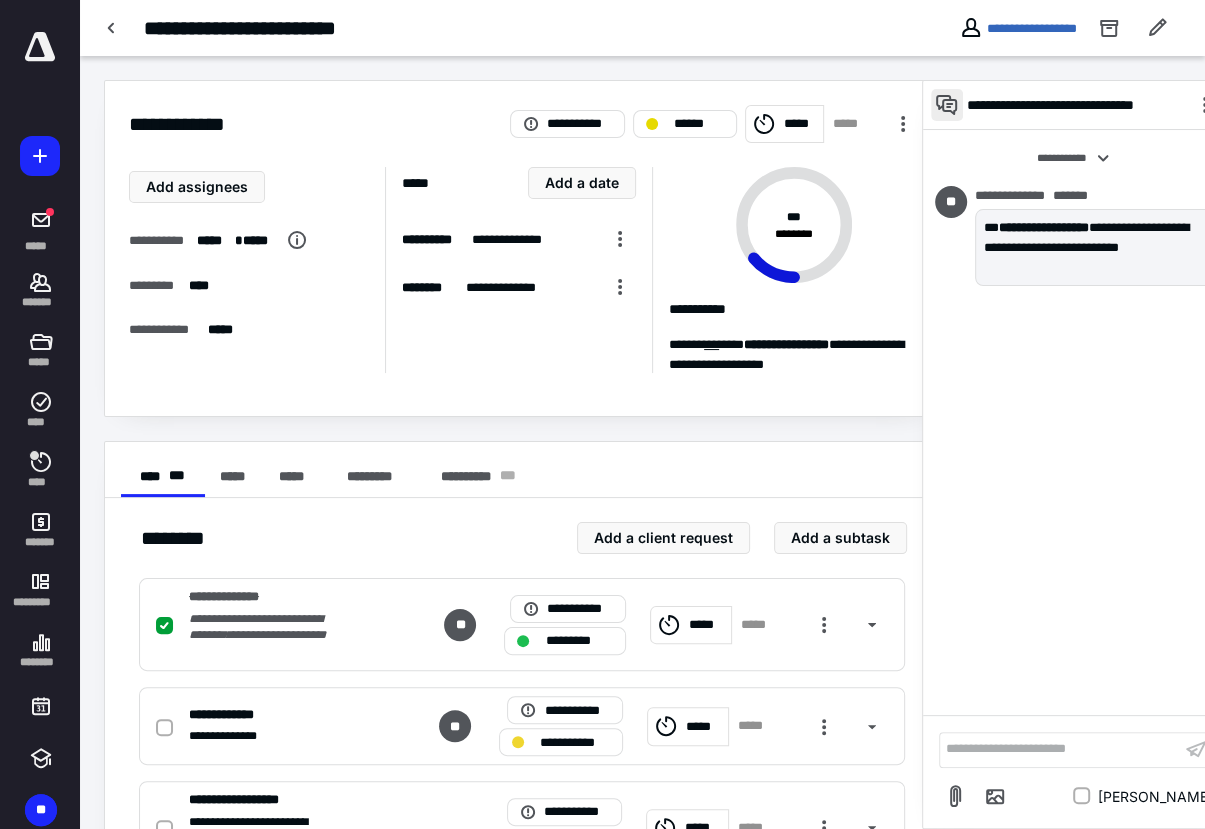 click at bounding box center [947, 105] 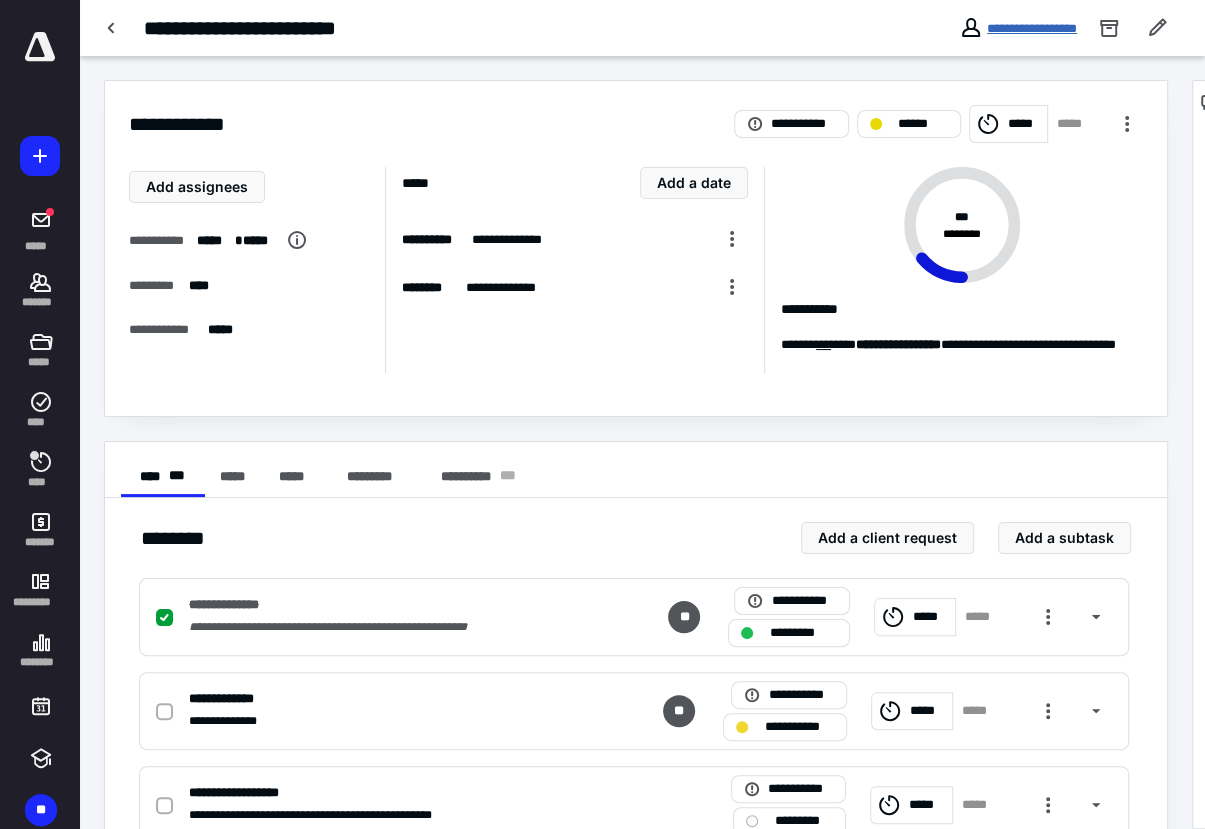 click on "**********" at bounding box center [1032, 28] 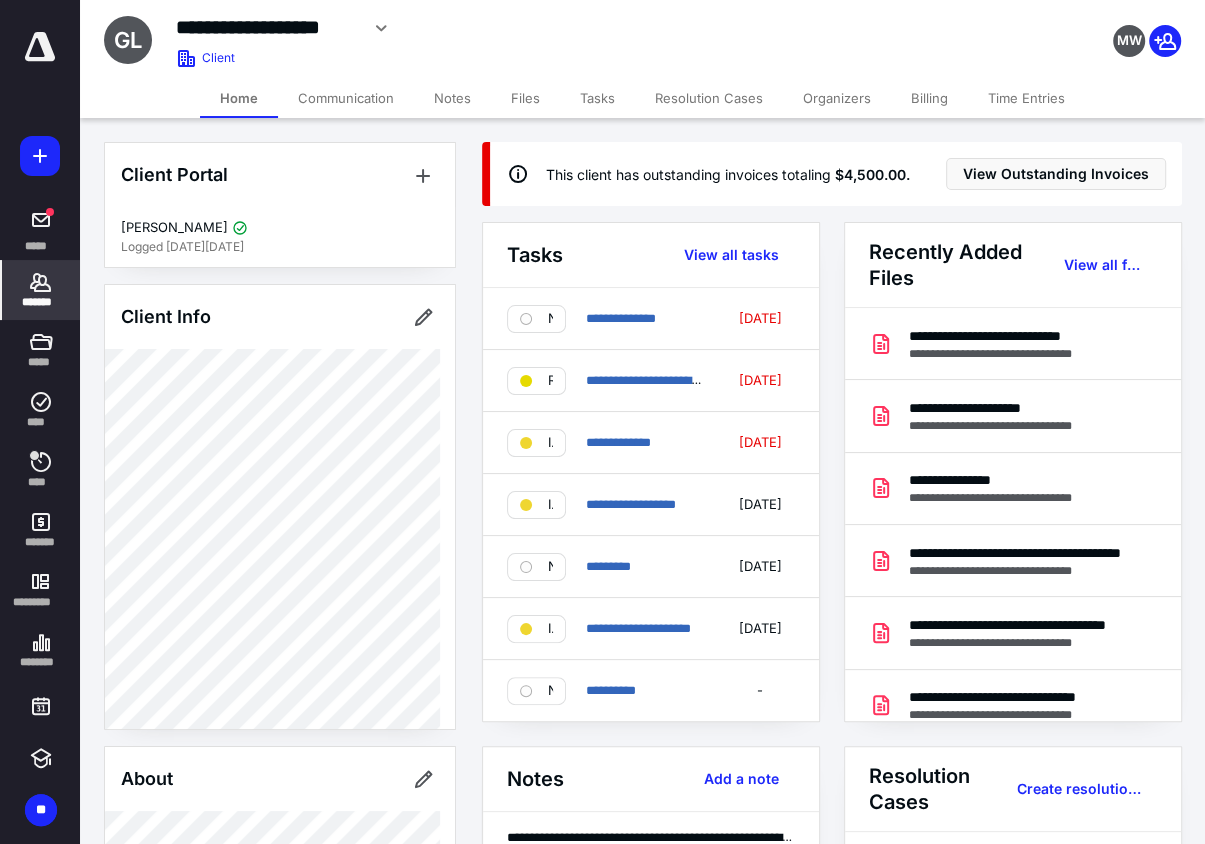click on "Billing" at bounding box center (929, 98) 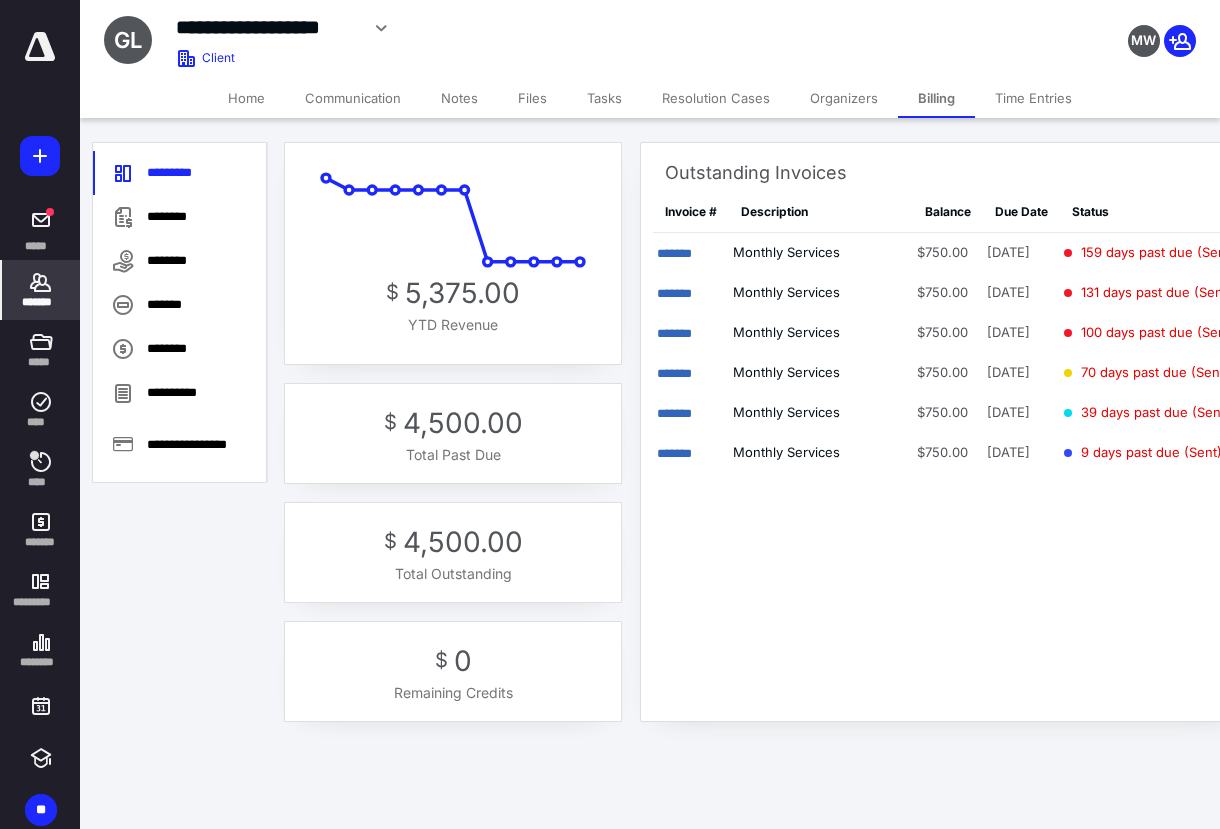 click on "*******" at bounding box center [41, 302] 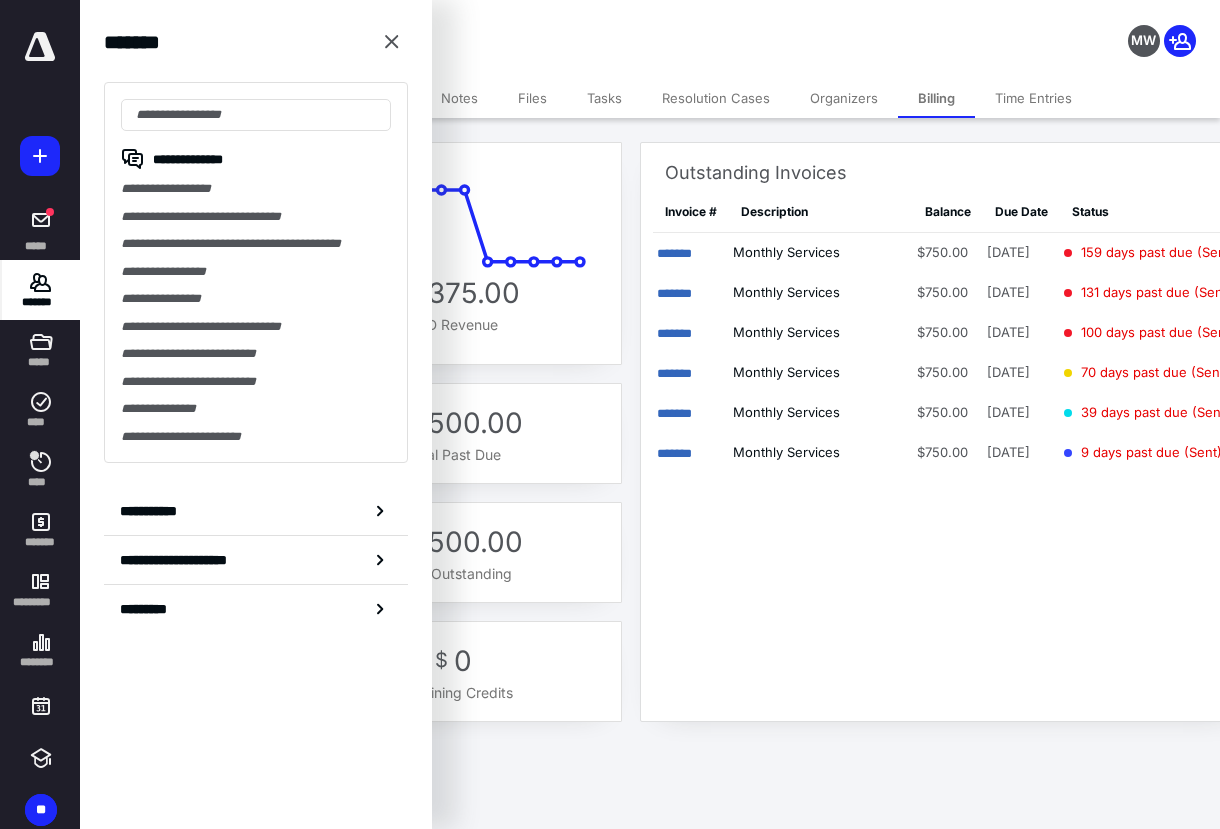click on "**********" at bounding box center [465, 35] 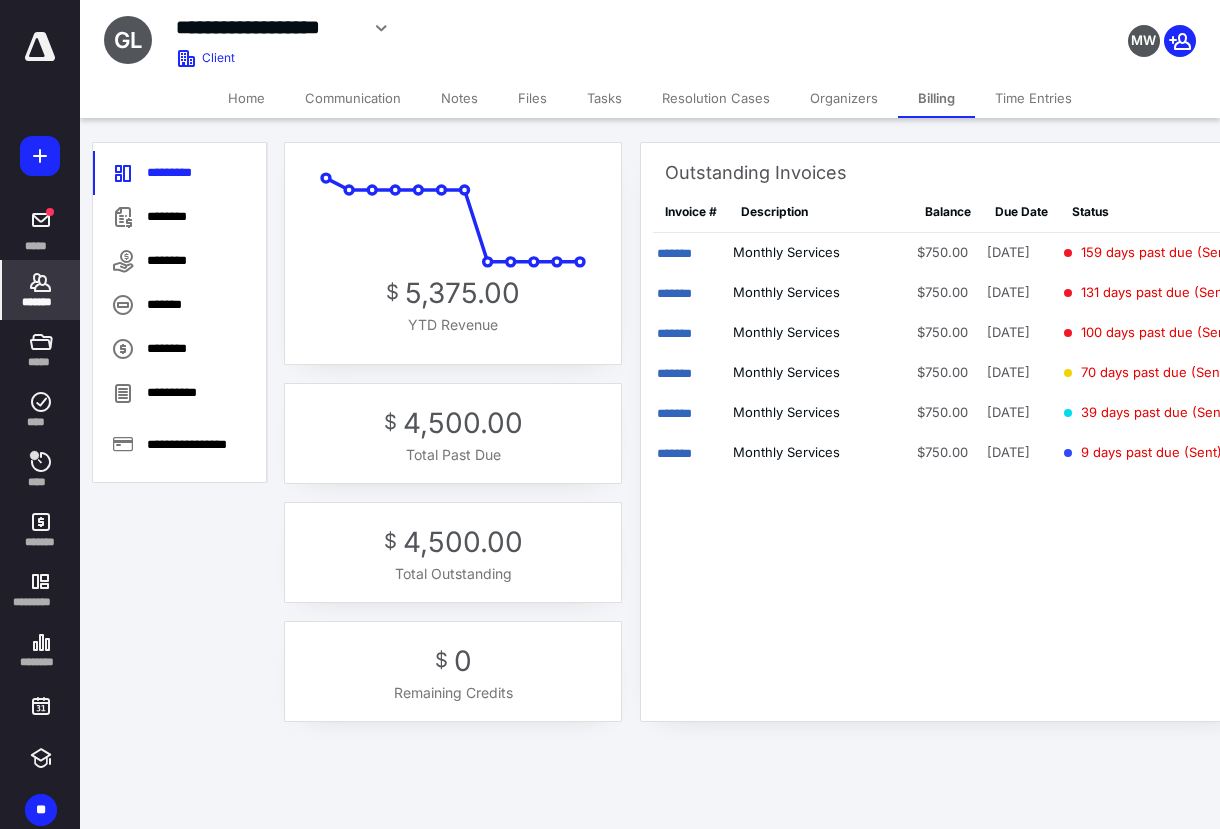 click on "Home" at bounding box center (246, 98) 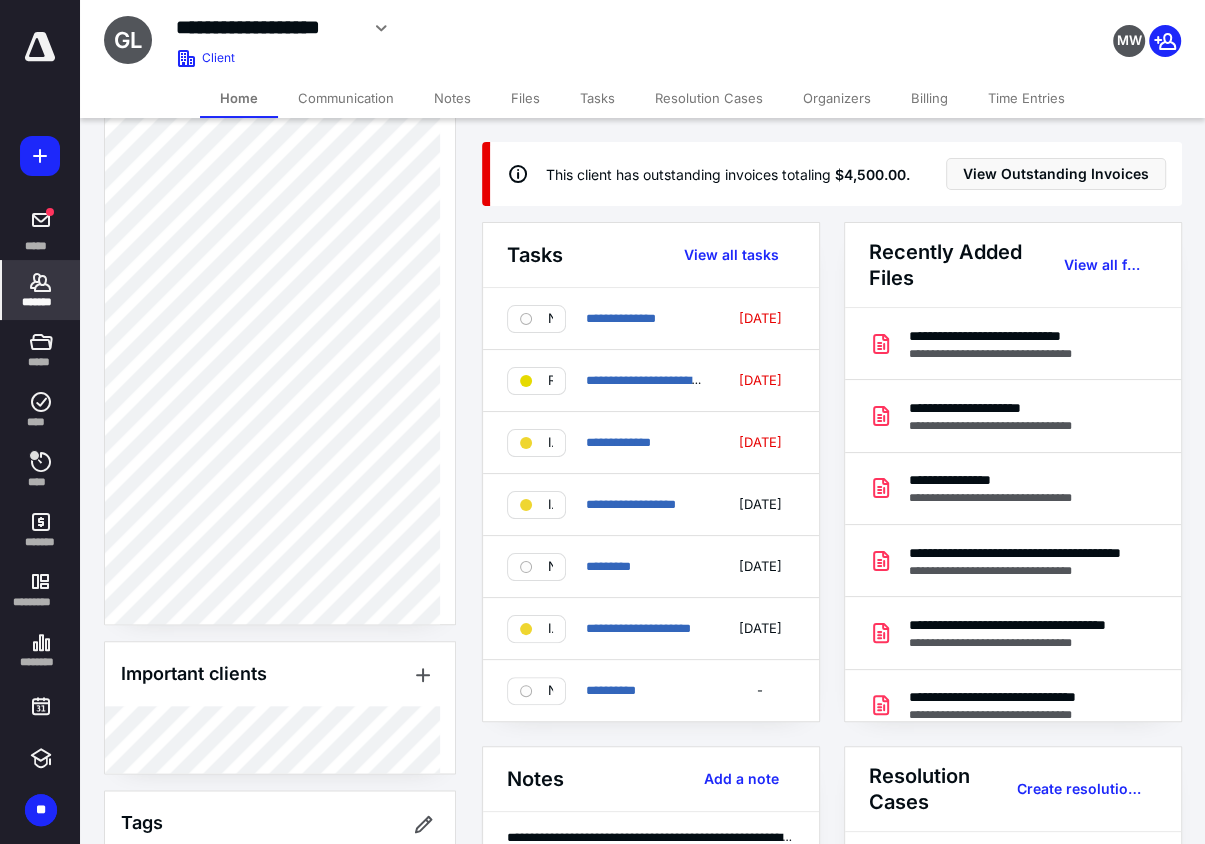 scroll, scrollTop: 1400, scrollLeft: 0, axis: vertical 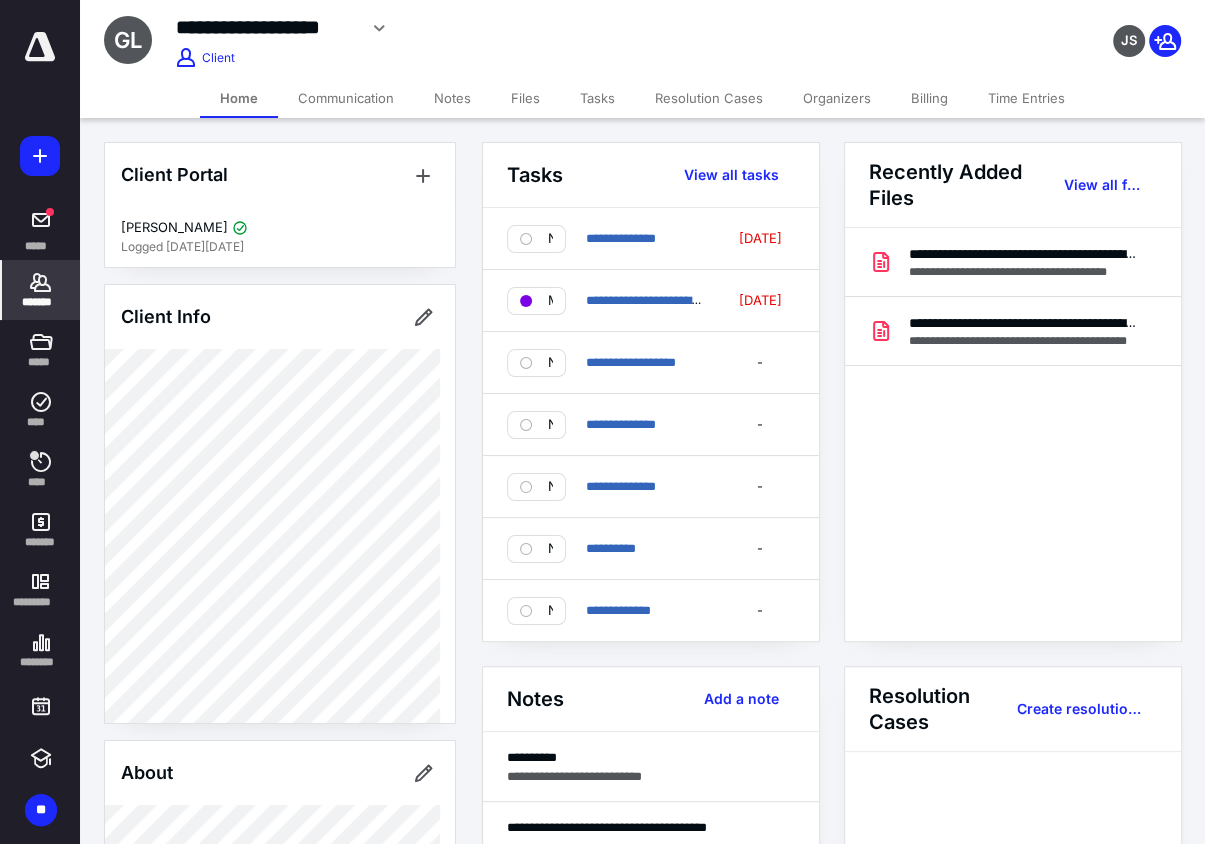 click on "Billing" at bounding box center [929, 98] 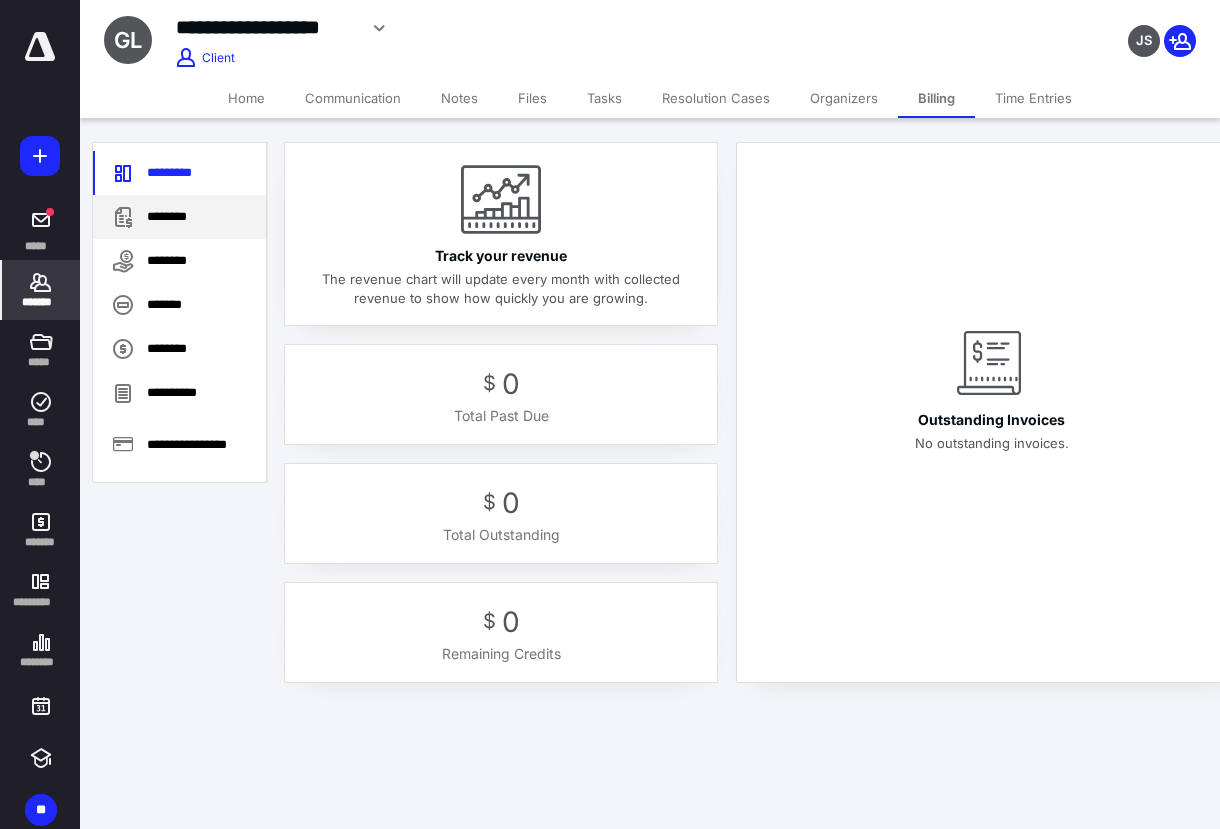 click on "********" at bounding box center (179, 217) 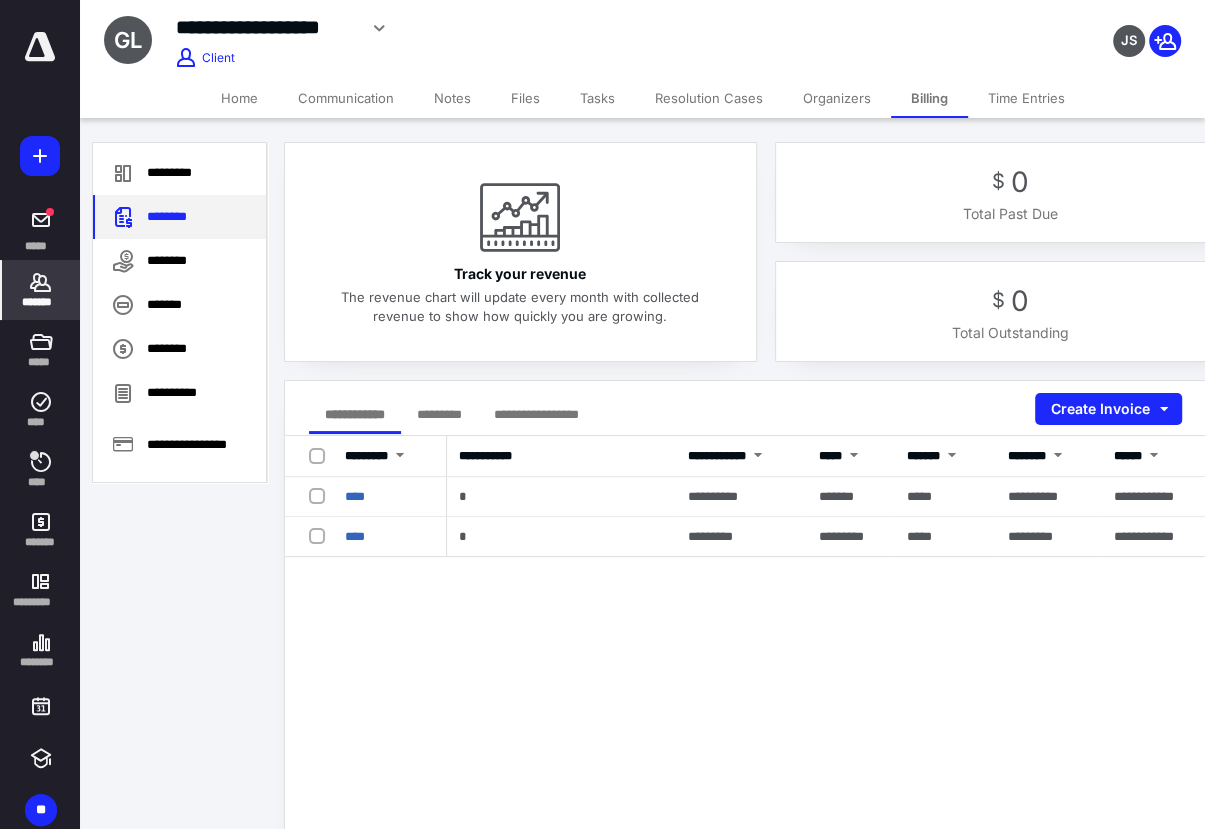 click on "********" at bounding box center [179, 217] 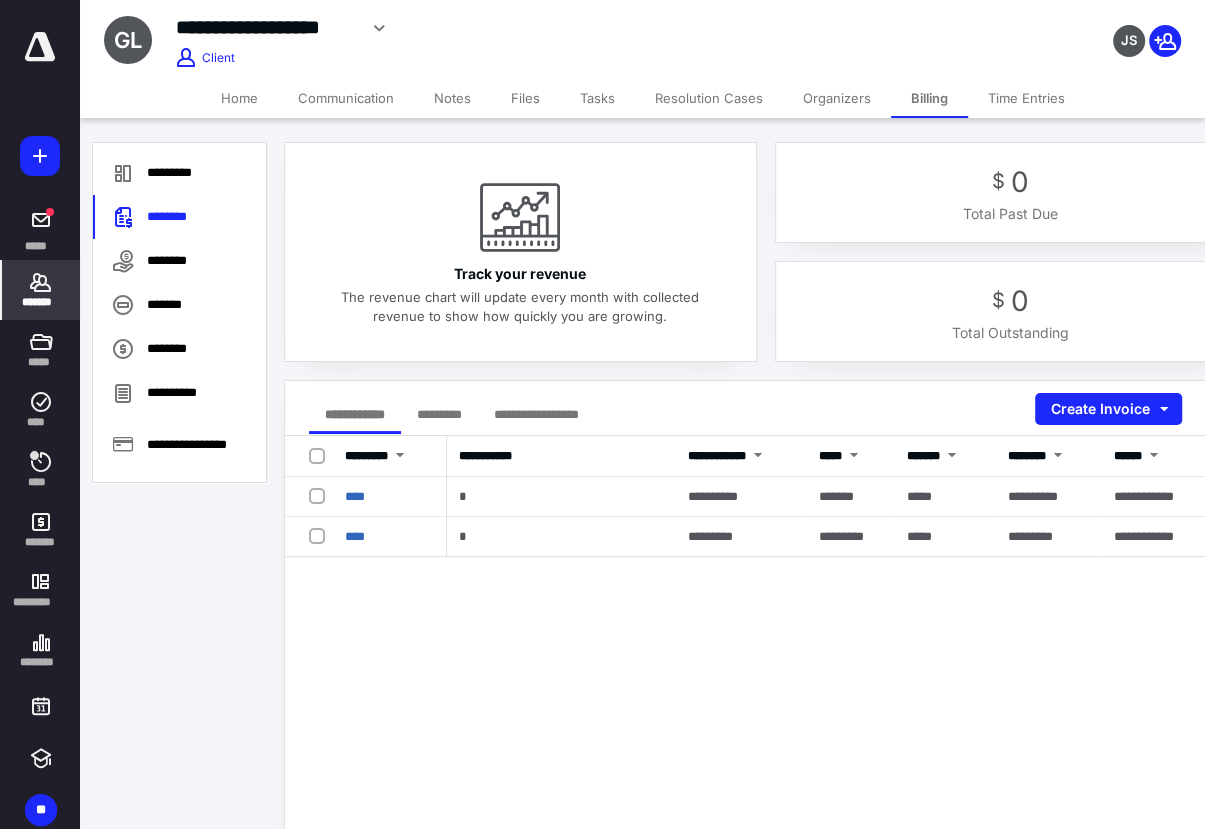 click on "Home" at bounding box center [239, 98] 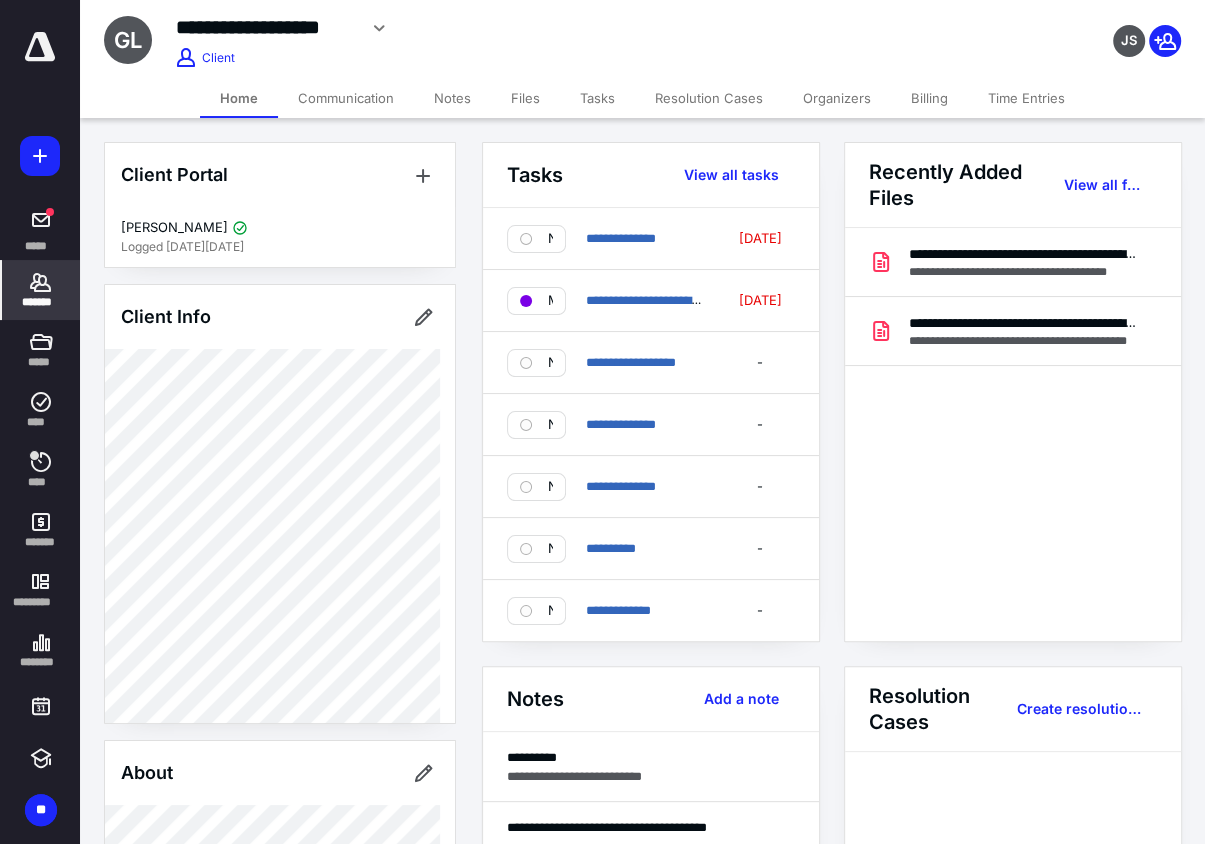 click on "Billing" at bounding box center [929, 98] 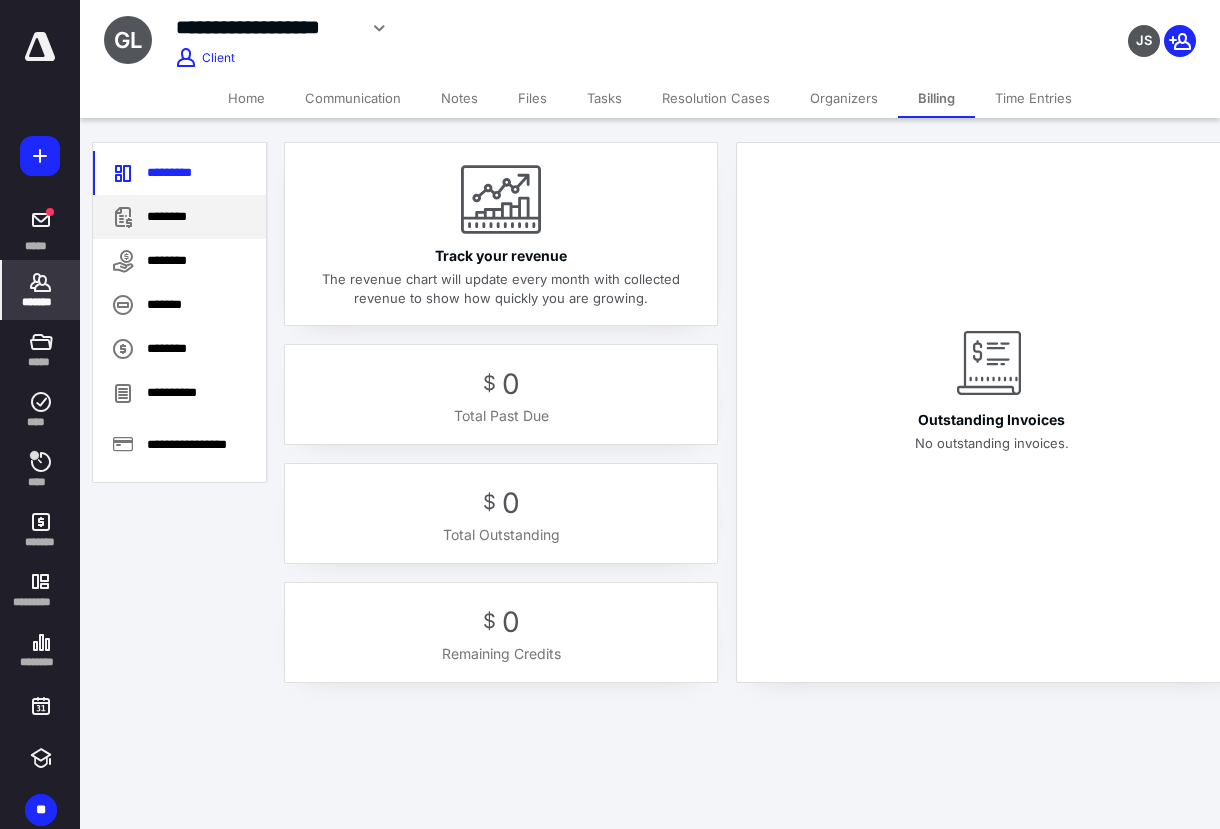 click on "********" at bounding box center [179, 217] 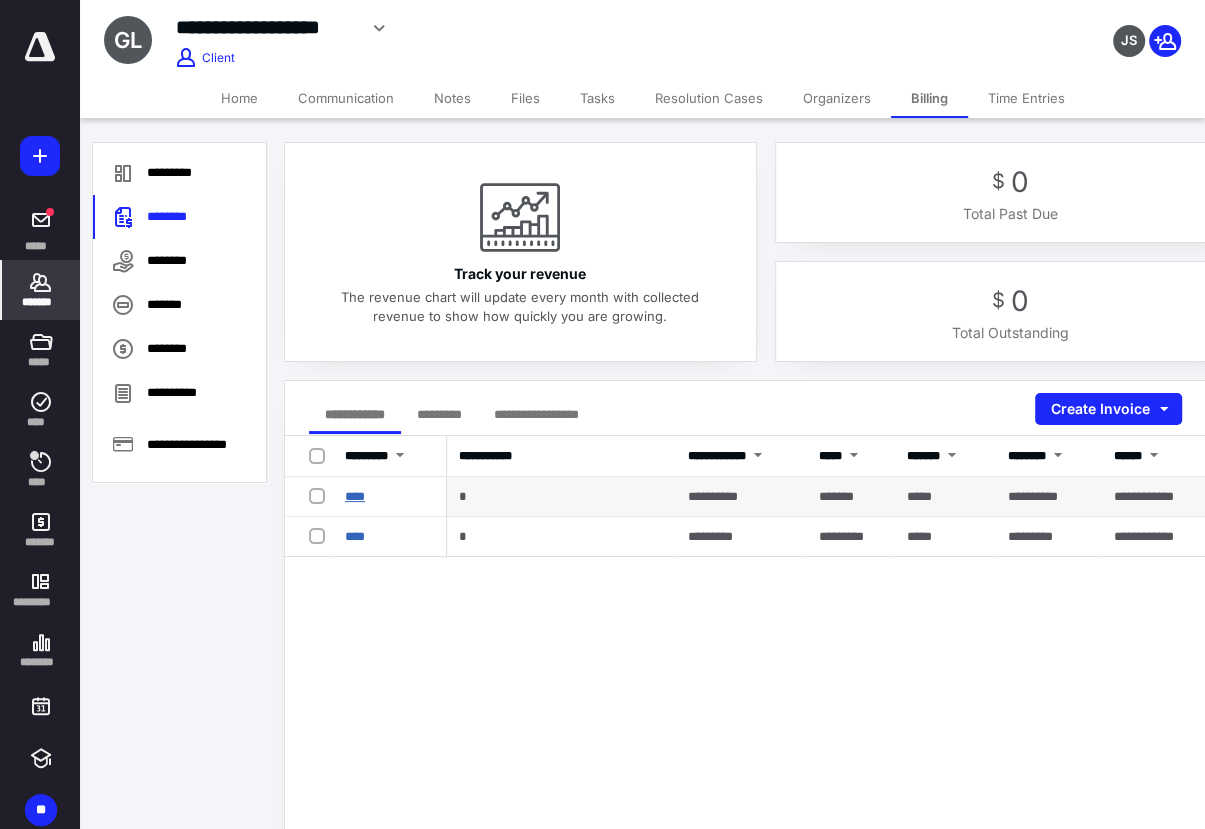 click on "****" at bounding box center [355, 496] 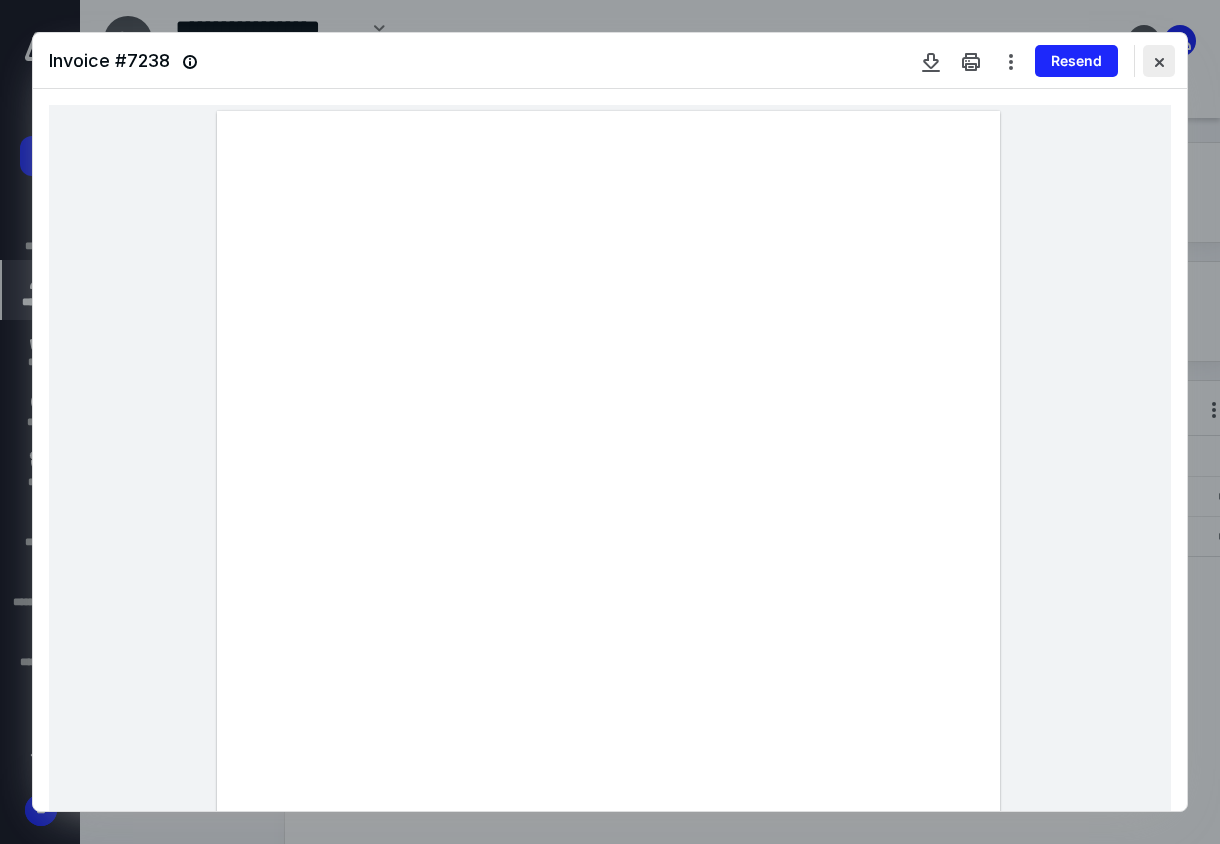 click at bounding box center (1159, 61) 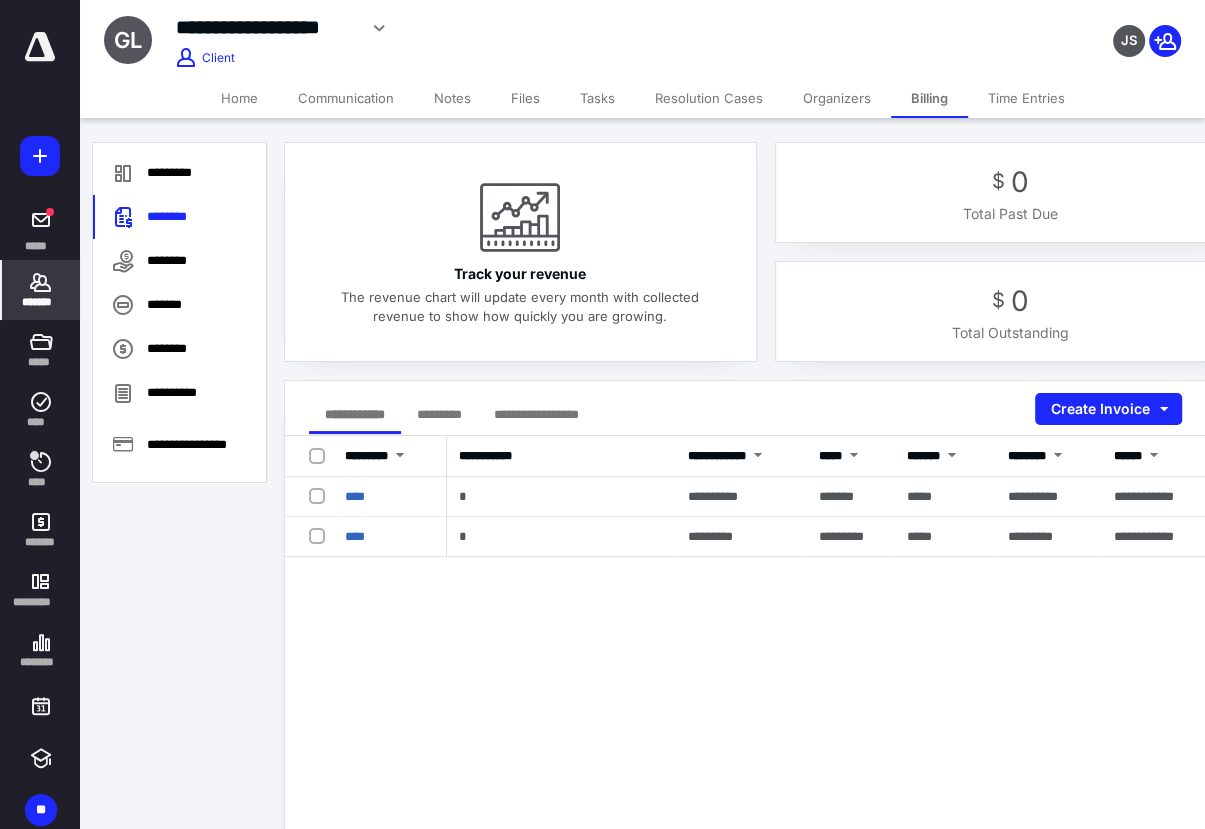 click on "Home" at bounding box center (239, 98) 